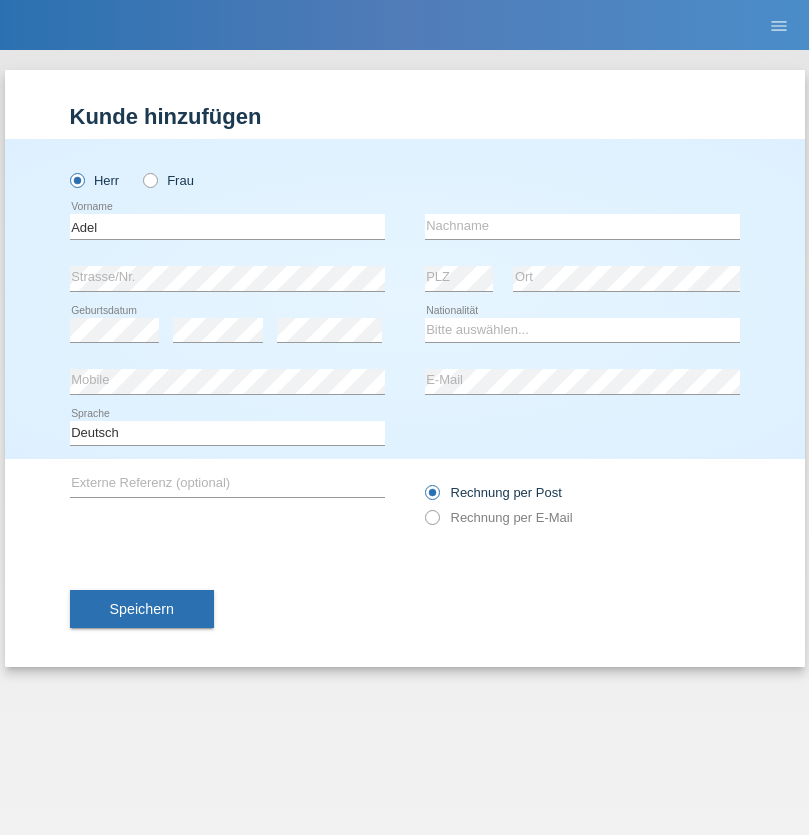 scroll, scrollTop: 0, scrollLeft: 0, axis: both 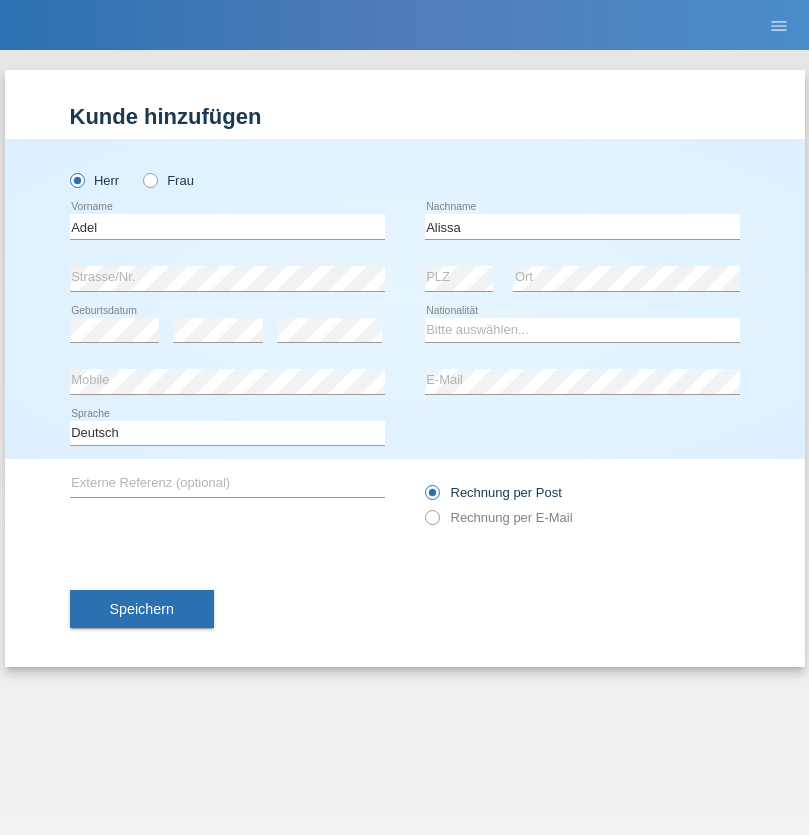 type on "Alissa" 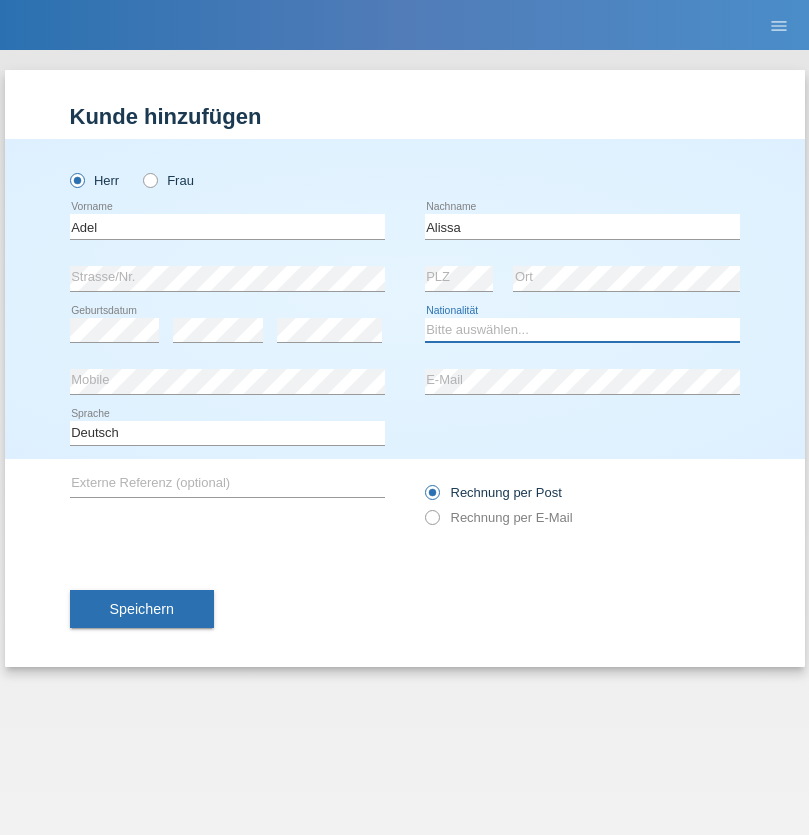 select on "SY" 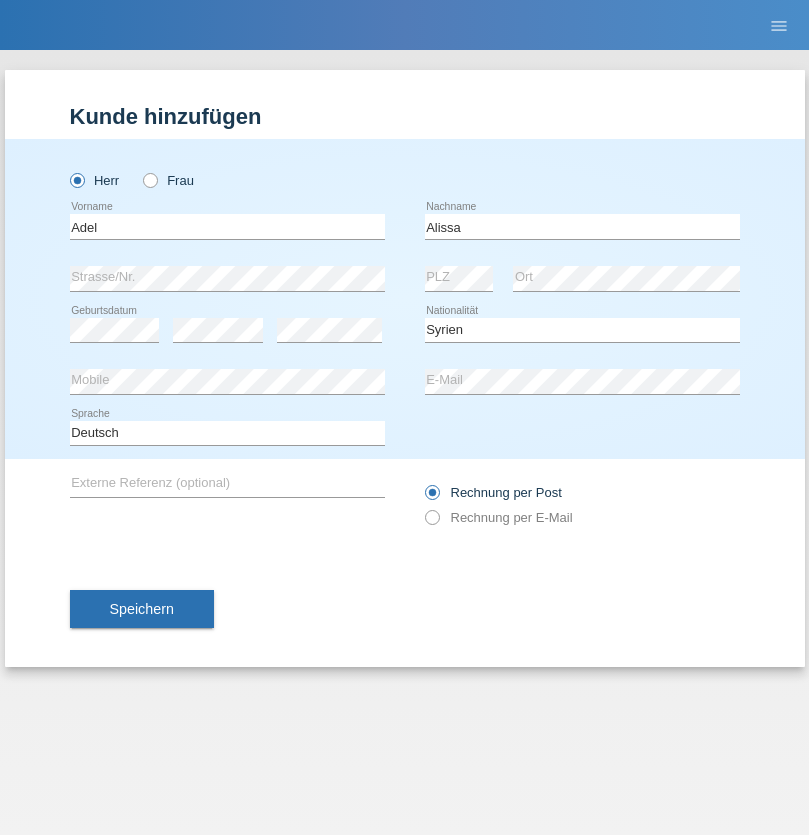 select on "C" 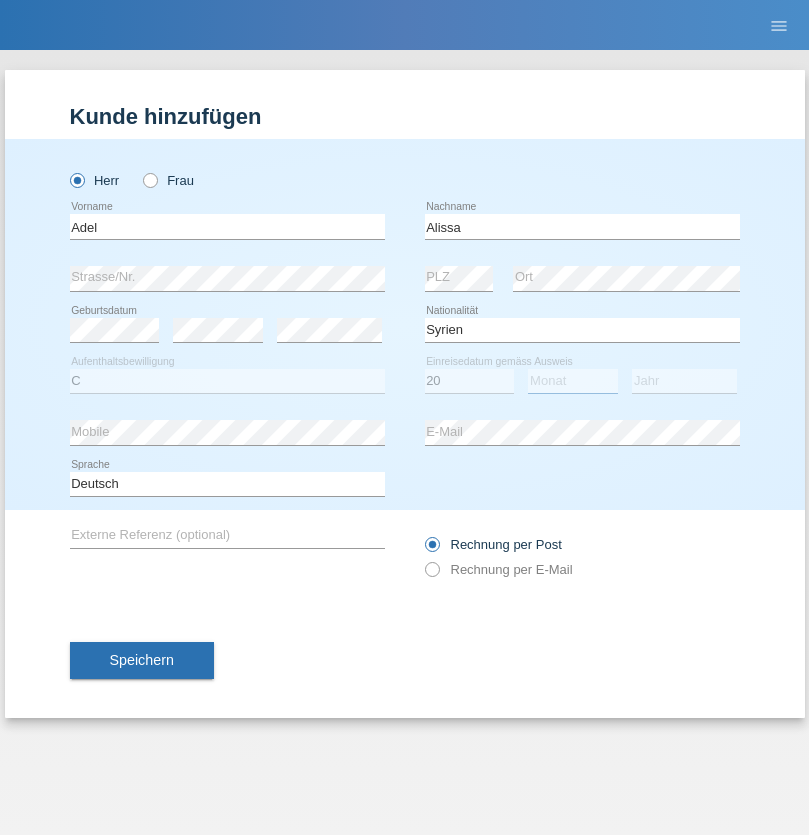 select on "09" 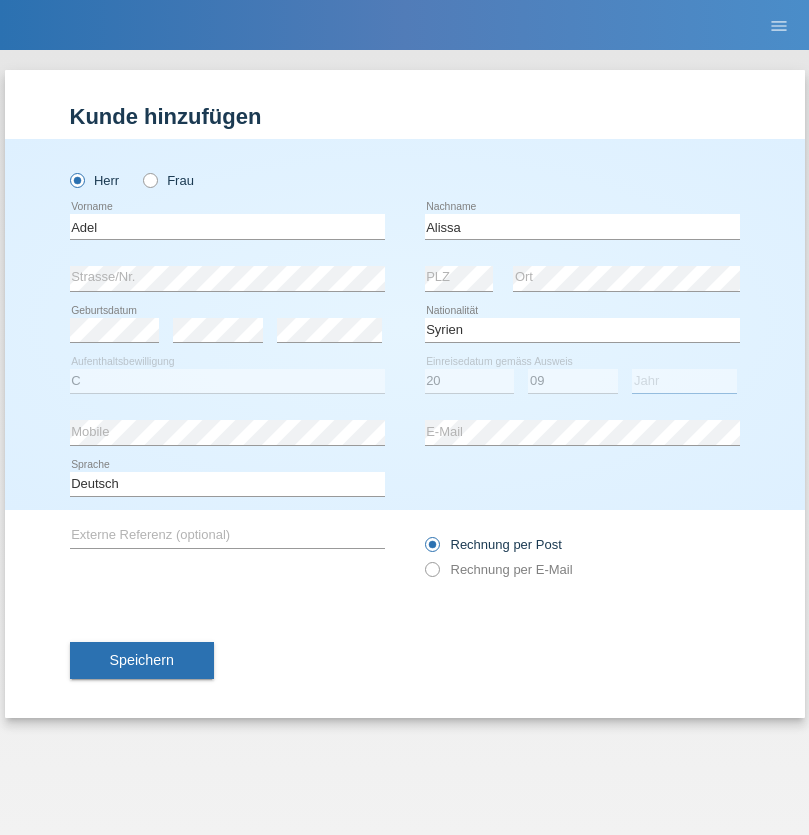 select on "2018" 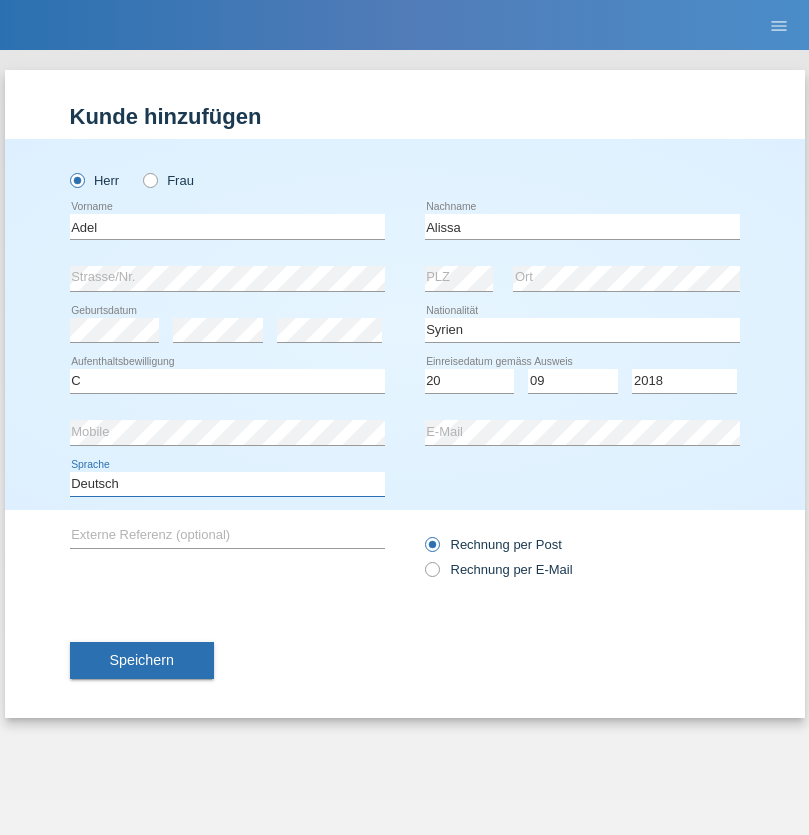 select on "en" 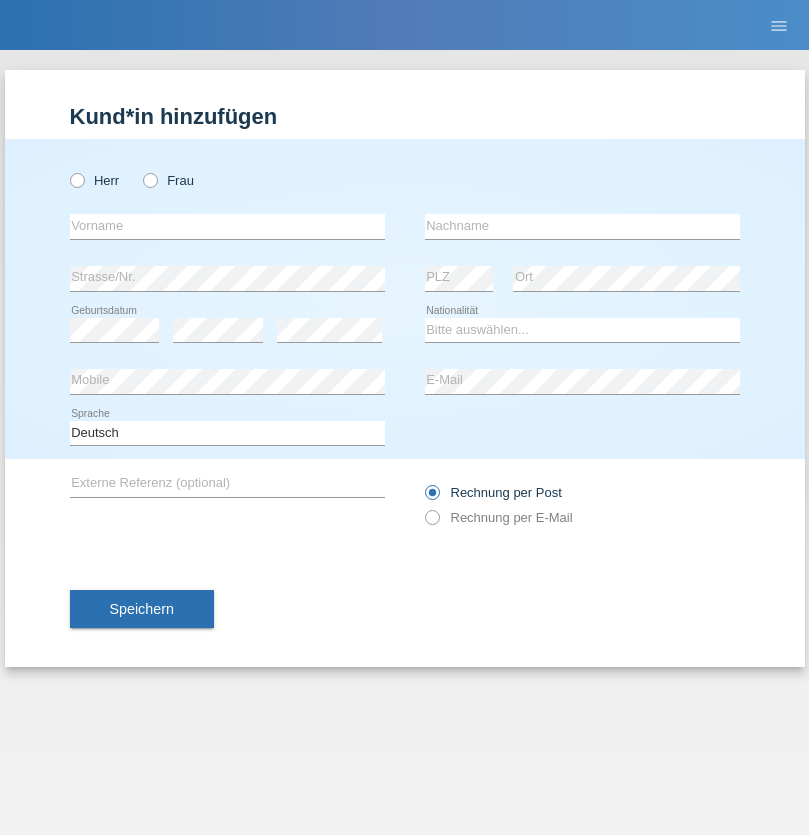 scroll, scrollTop: 0, scrollLeft: 0, axis: both 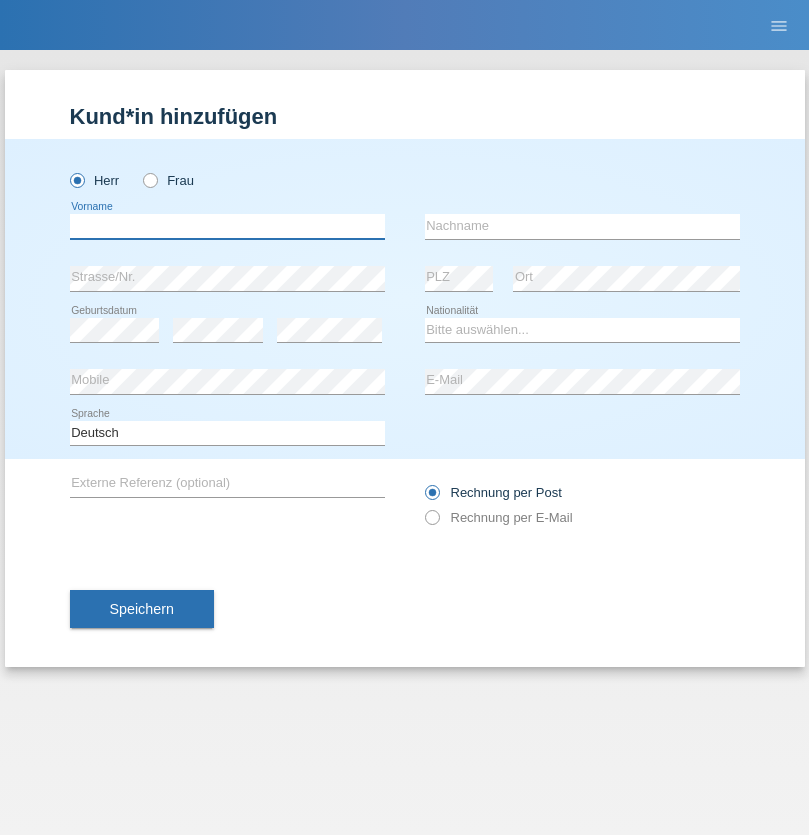 click at bounding box center (227, 226) 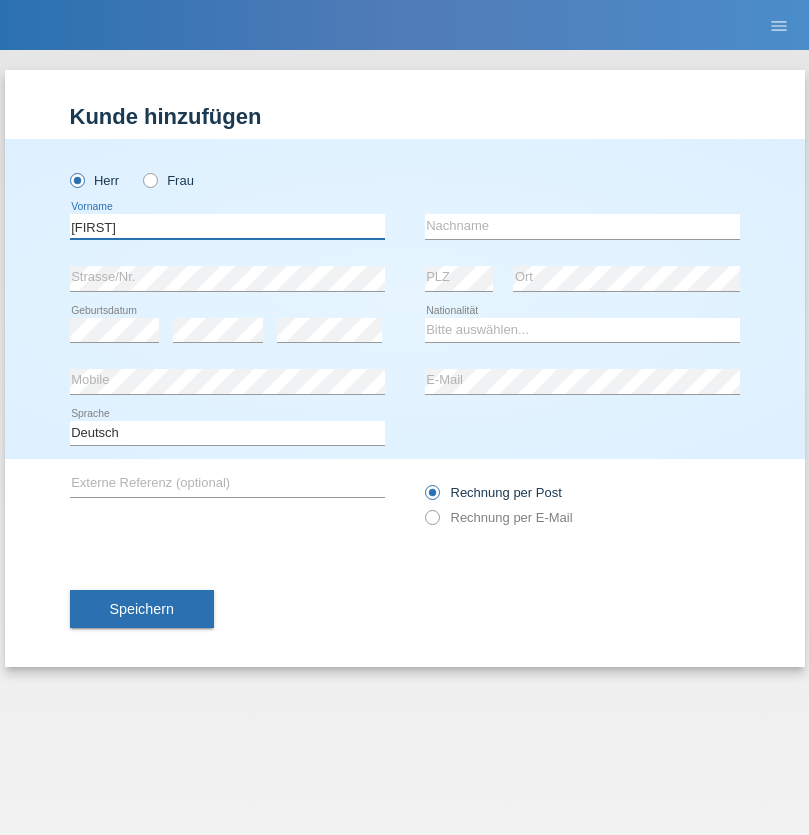 type on "Loïc" 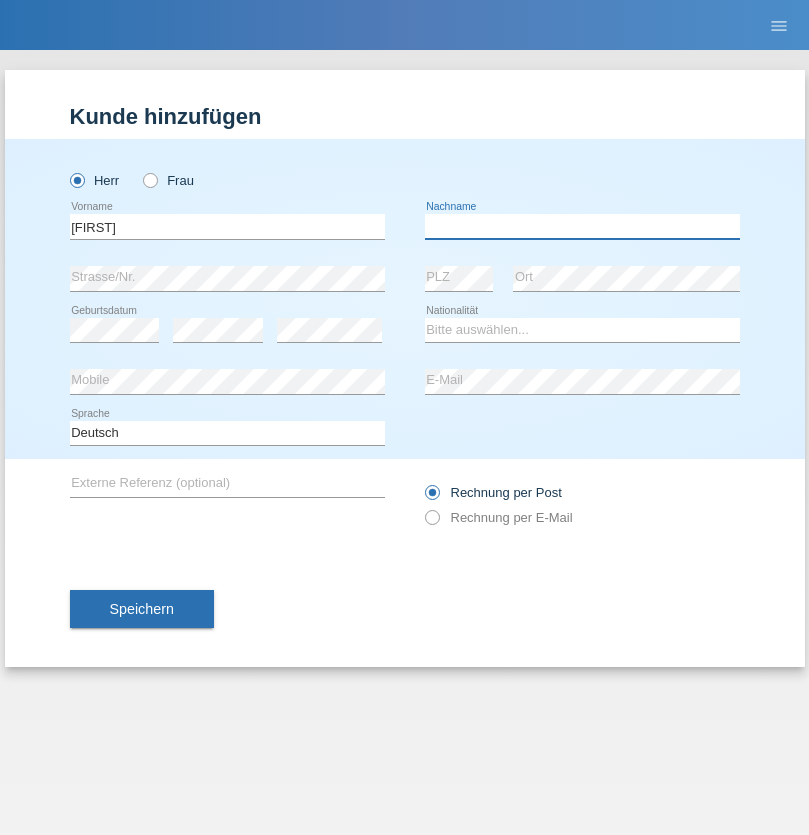 click at bounding box center (582, 226) 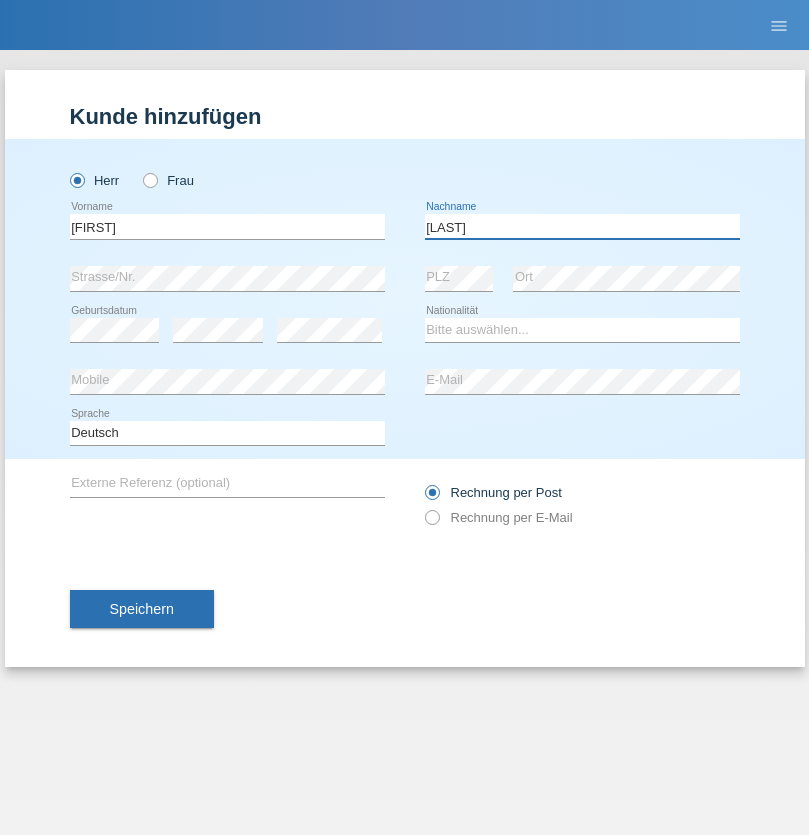 type on "Burkhart" 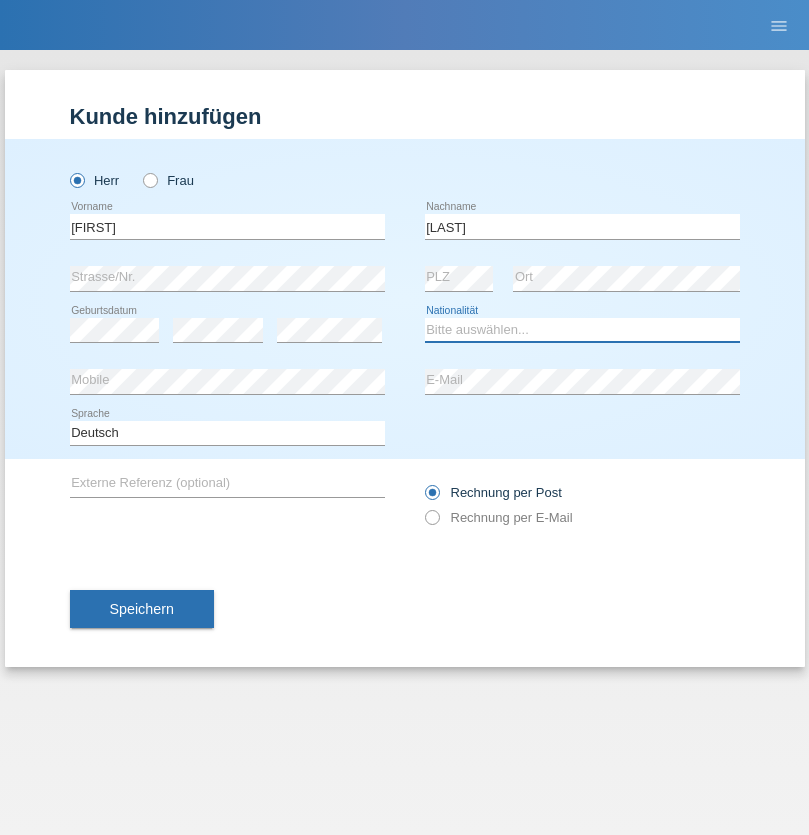 select on "CH" 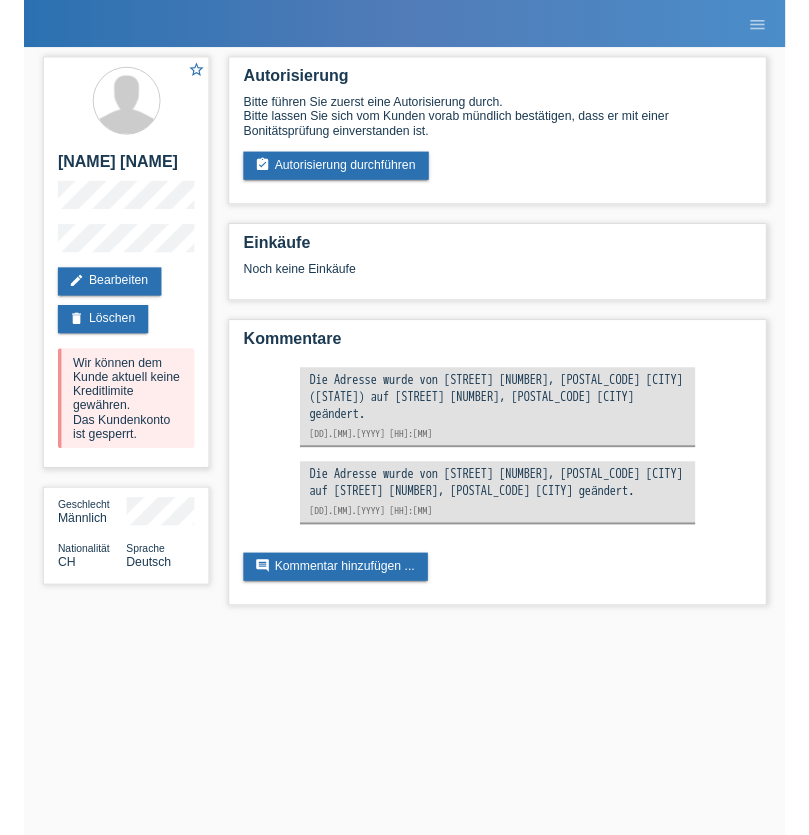scroll, scrollTop: 0, scrollLeft: 0, axis: both 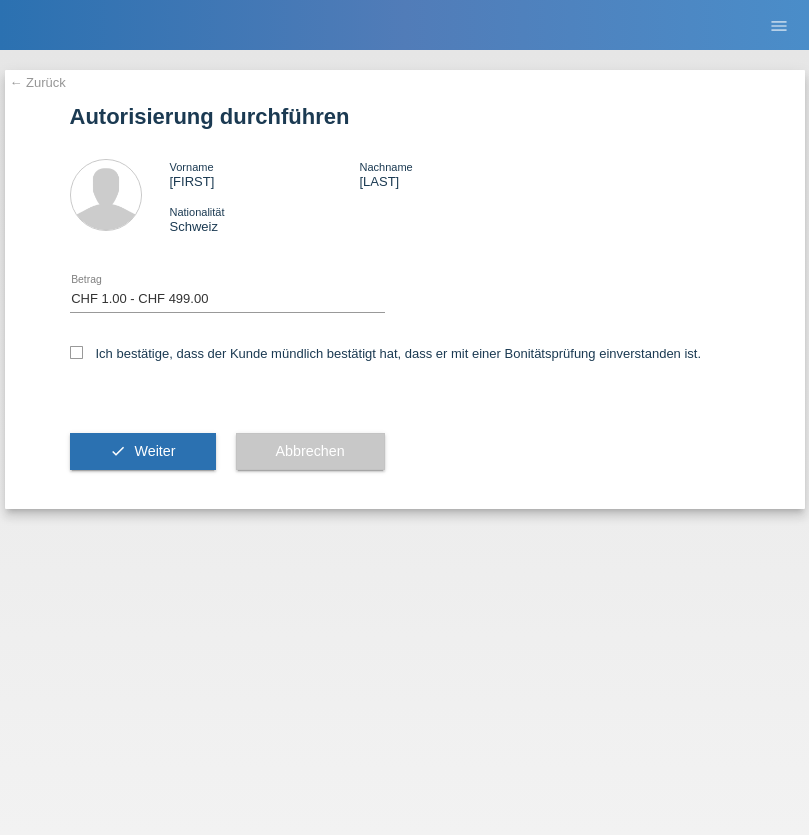 select on "1" 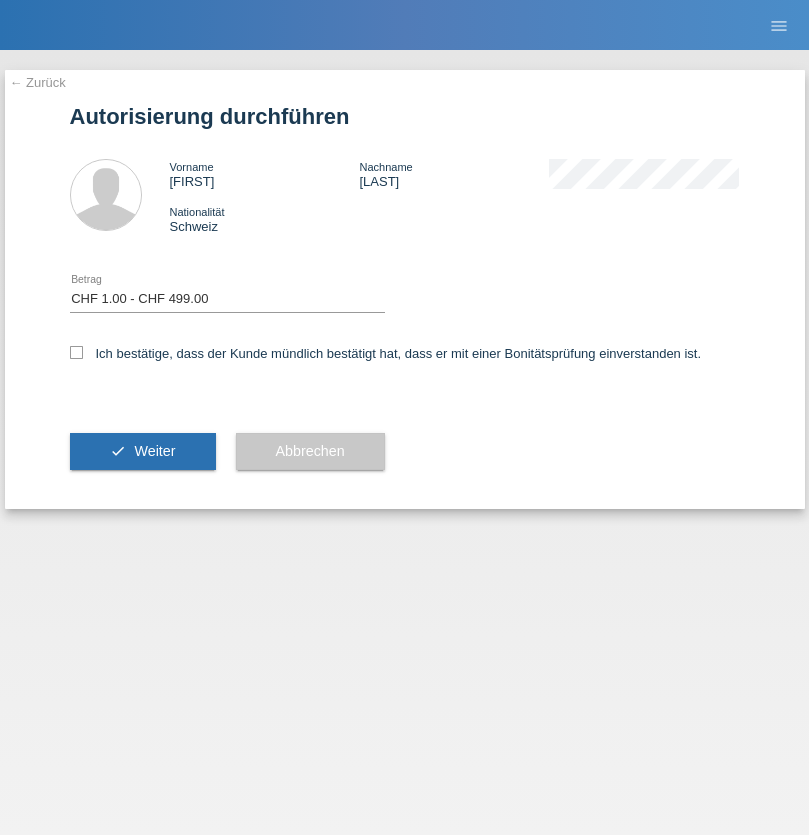 checkbox on "true" 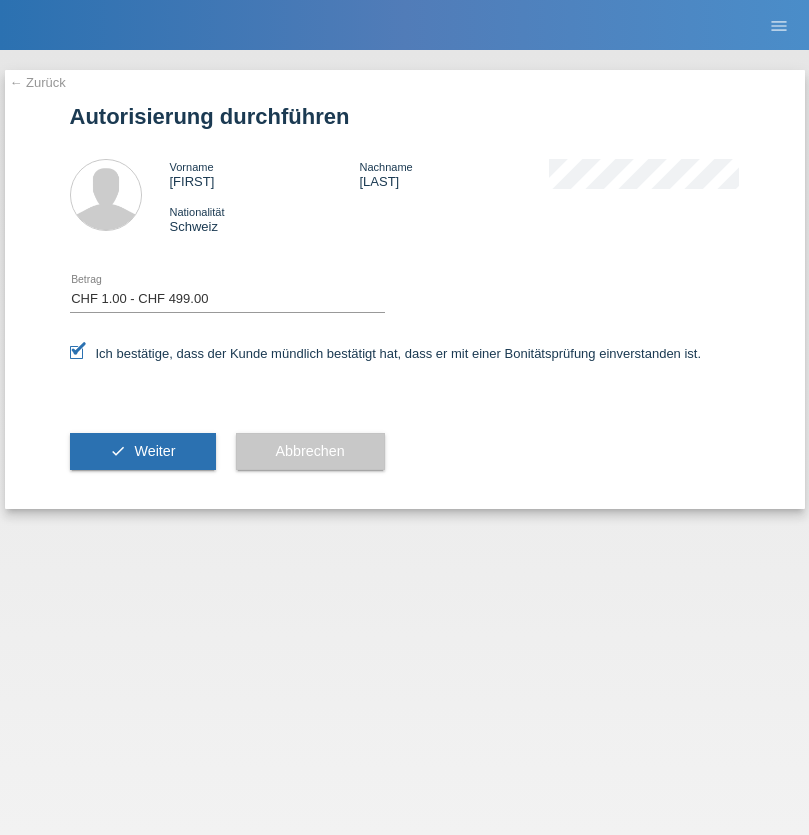 scroll, scrollTop: 0, scrollLeft: 0, axis: both 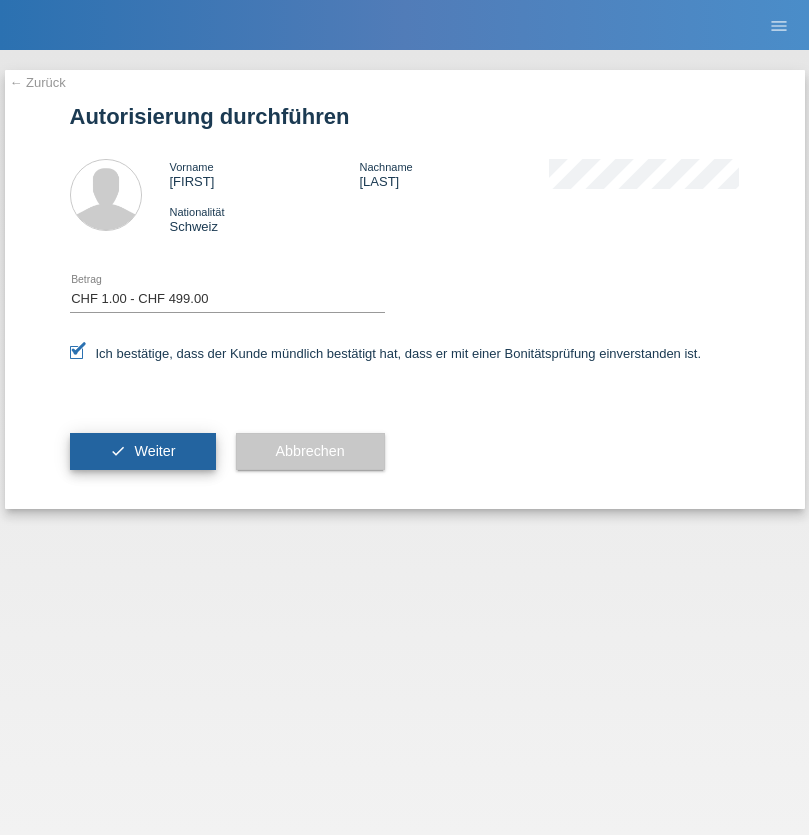 click on "Weiter" at bounding box center [154, 451] 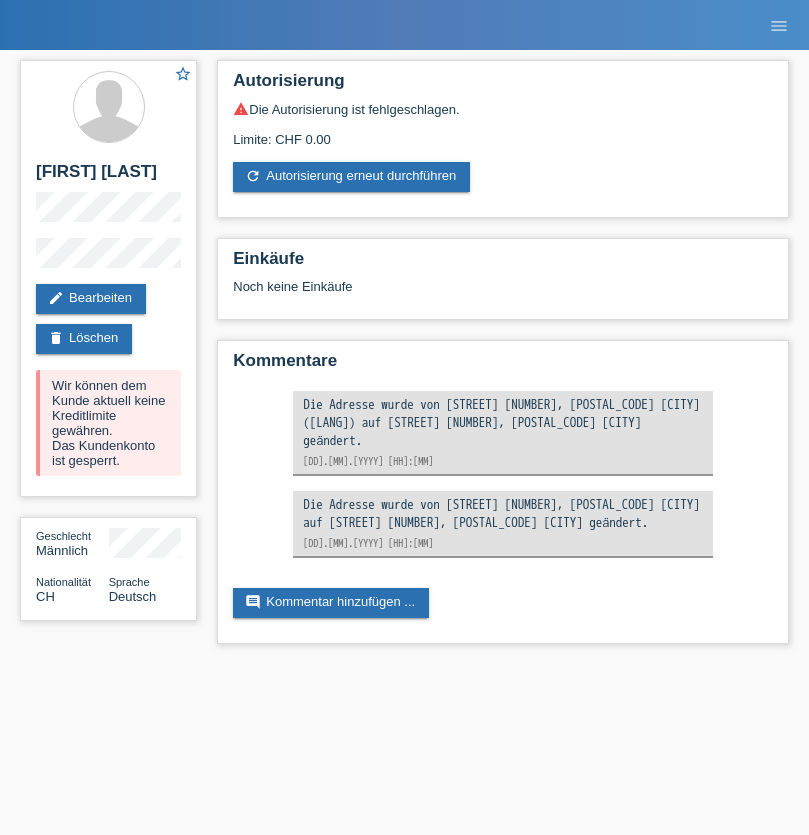scroll, scrollTop: 0, scrollLeft: 0, axis: both 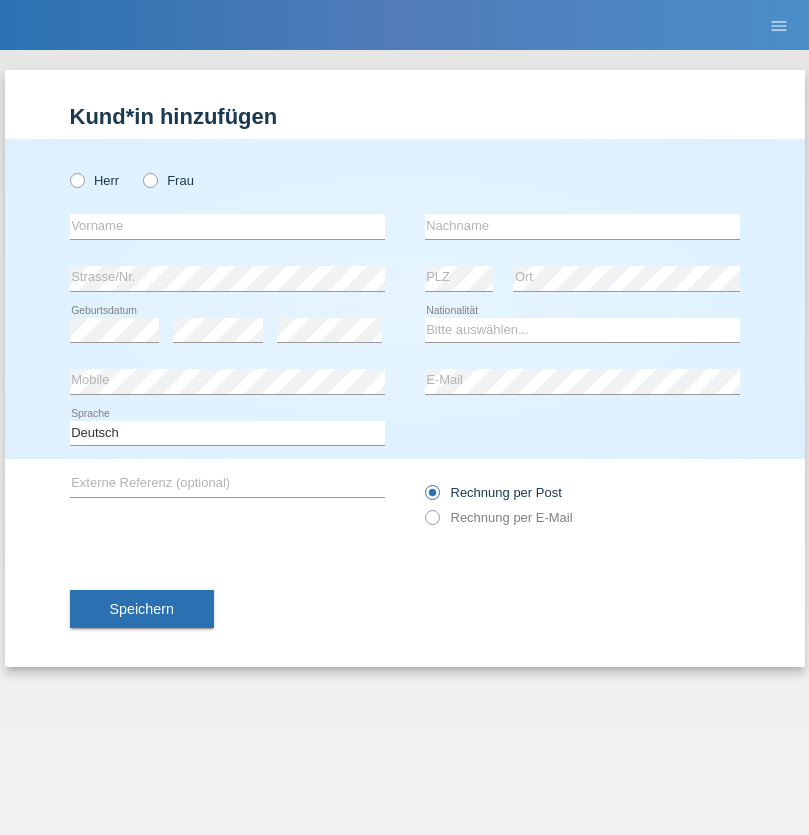 radio on "true" 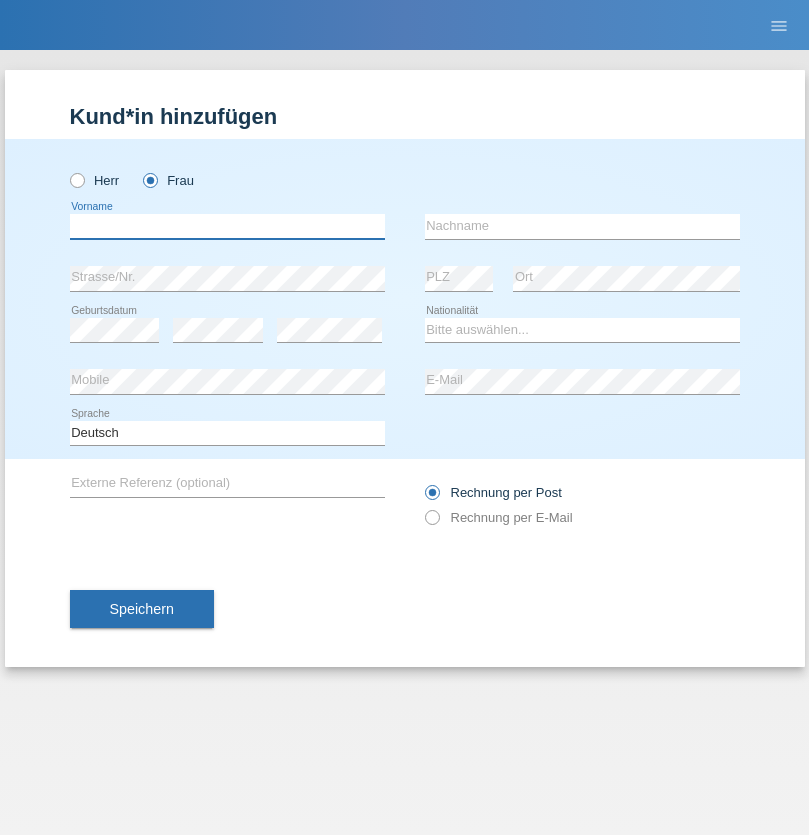 click at bounding box center [227, 226] 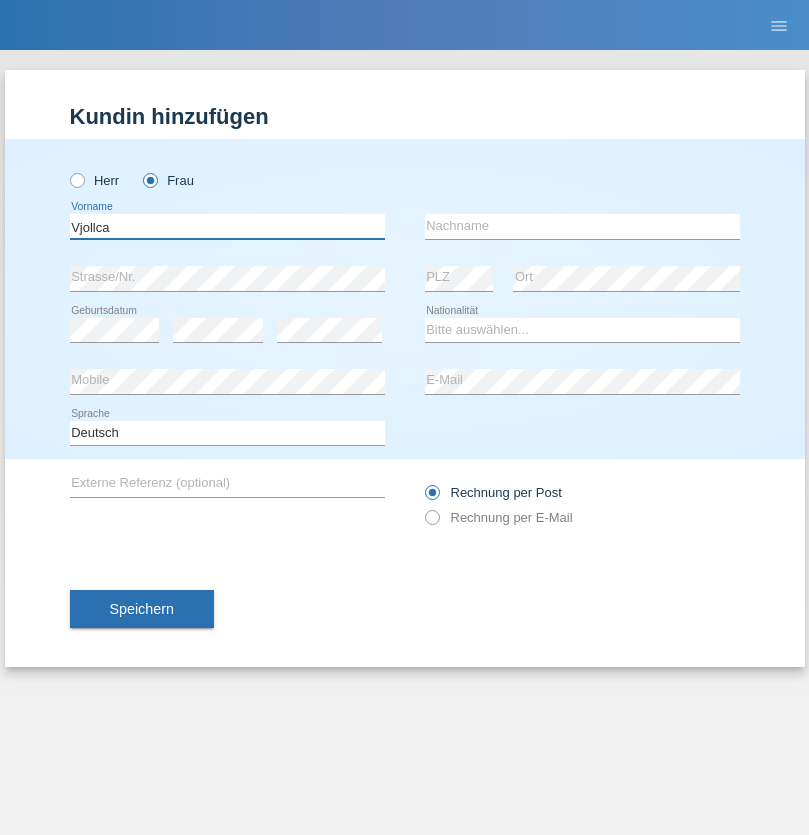 type on "Vjollca" 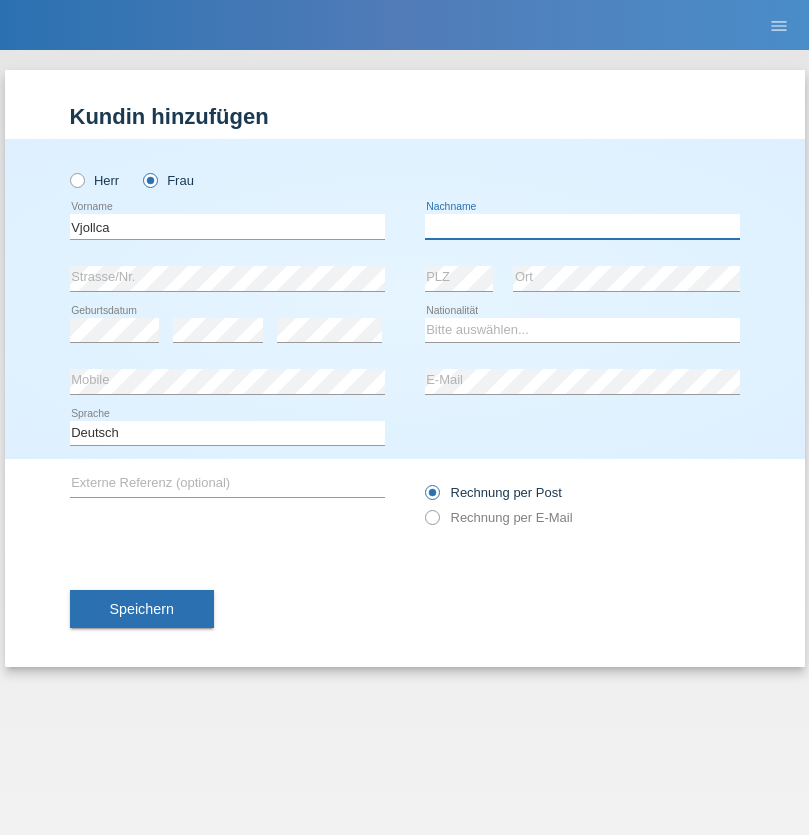 click at bounding box center [582, 226] 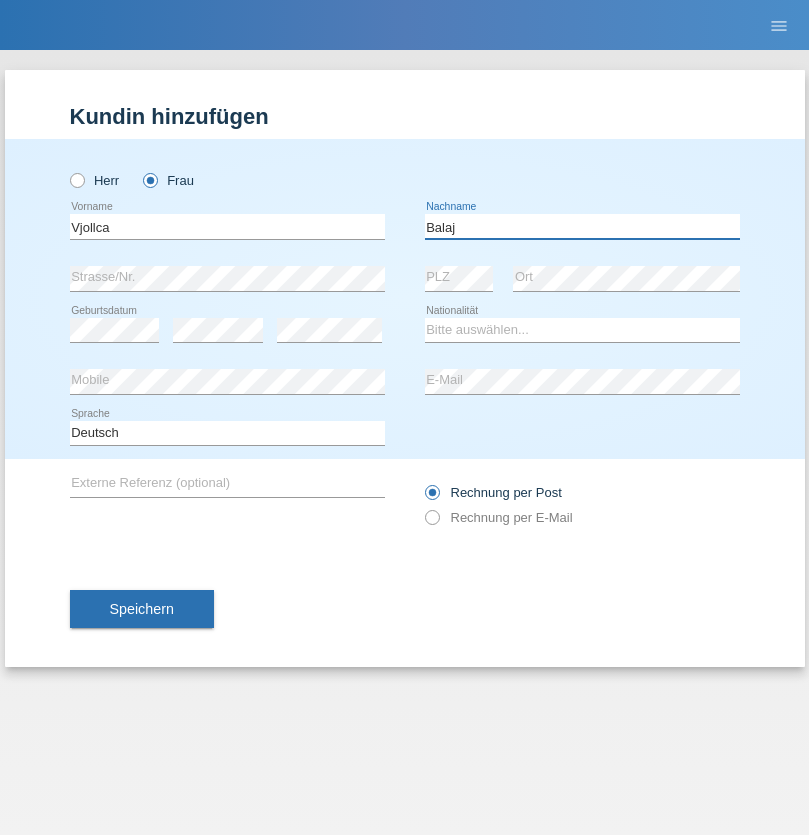type on "Balaj" 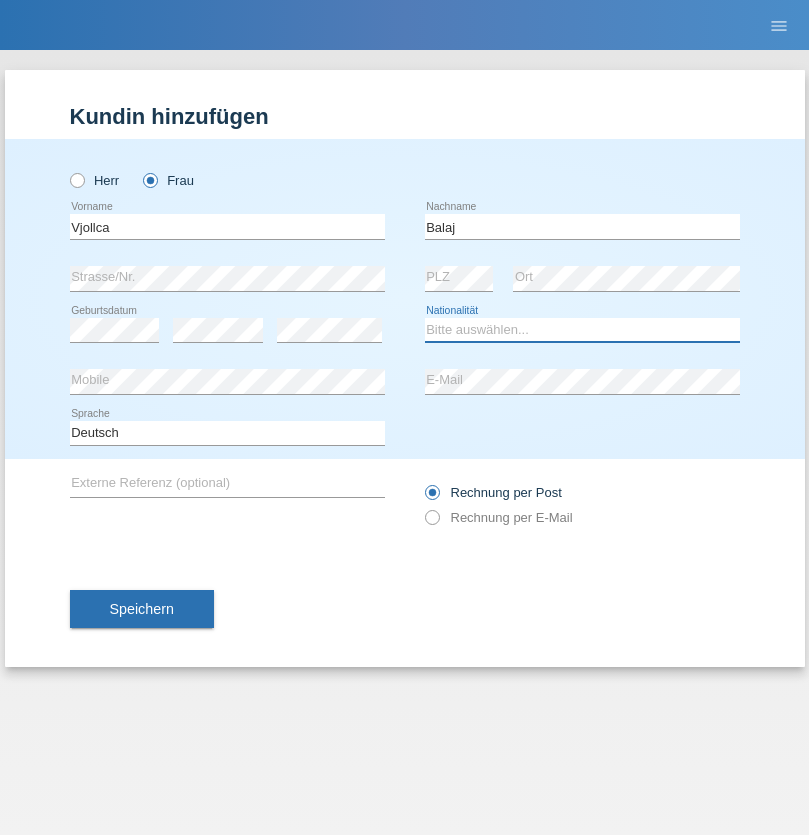 select on "XK" 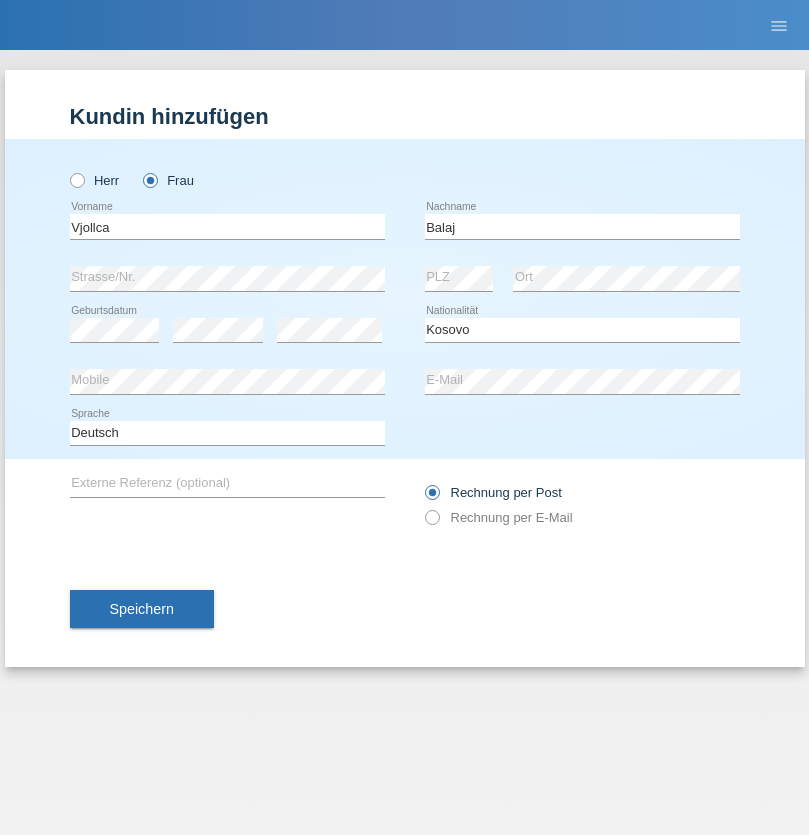 select on "C" 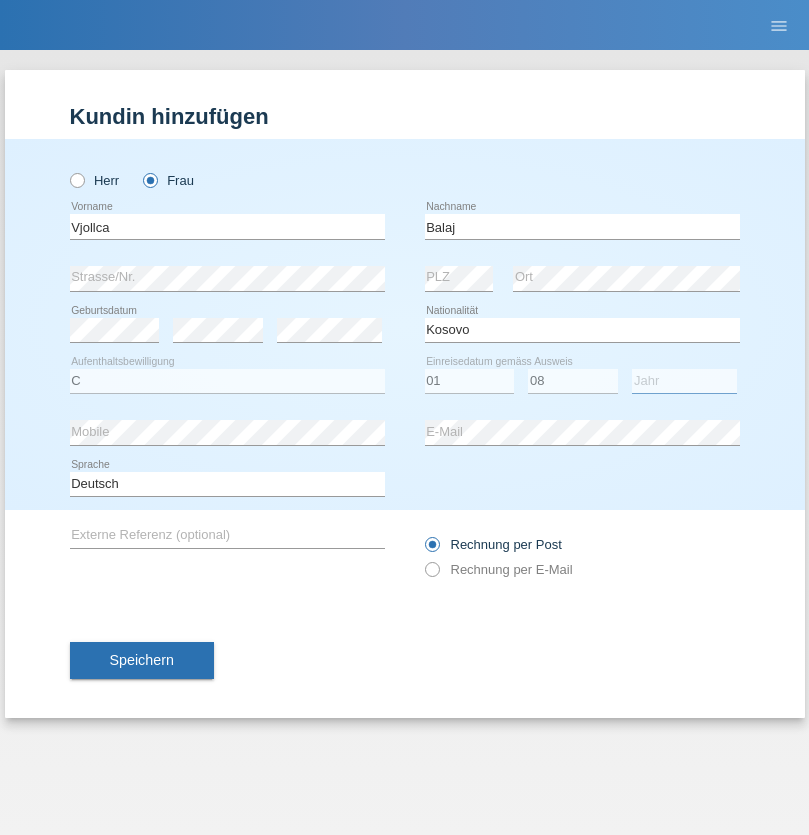 select on "2021" 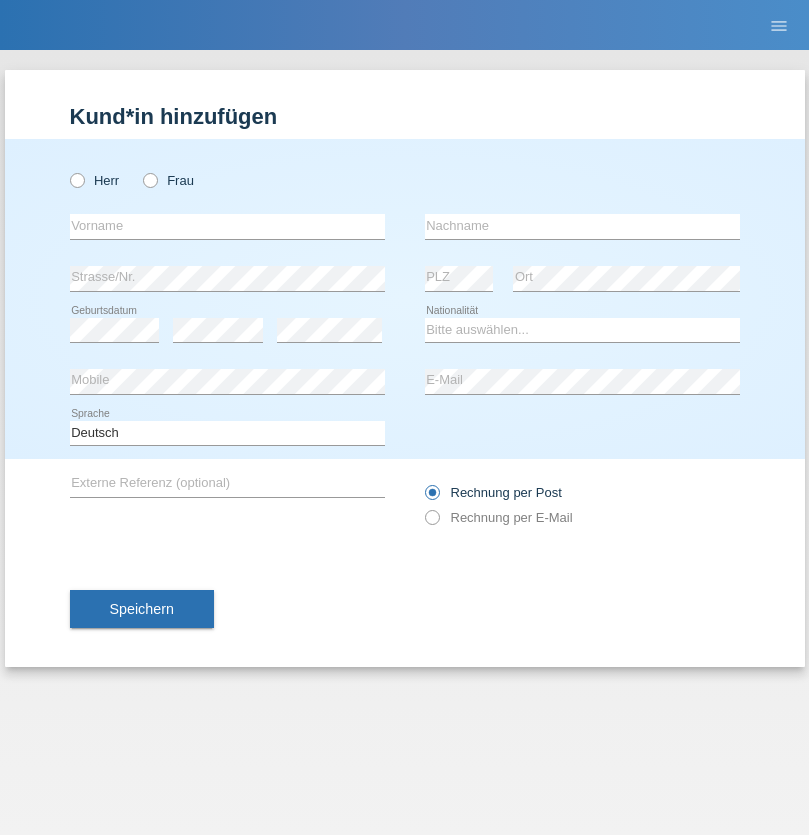 scroll, scrollTop: 0, scrollLeft: 0, axis: both 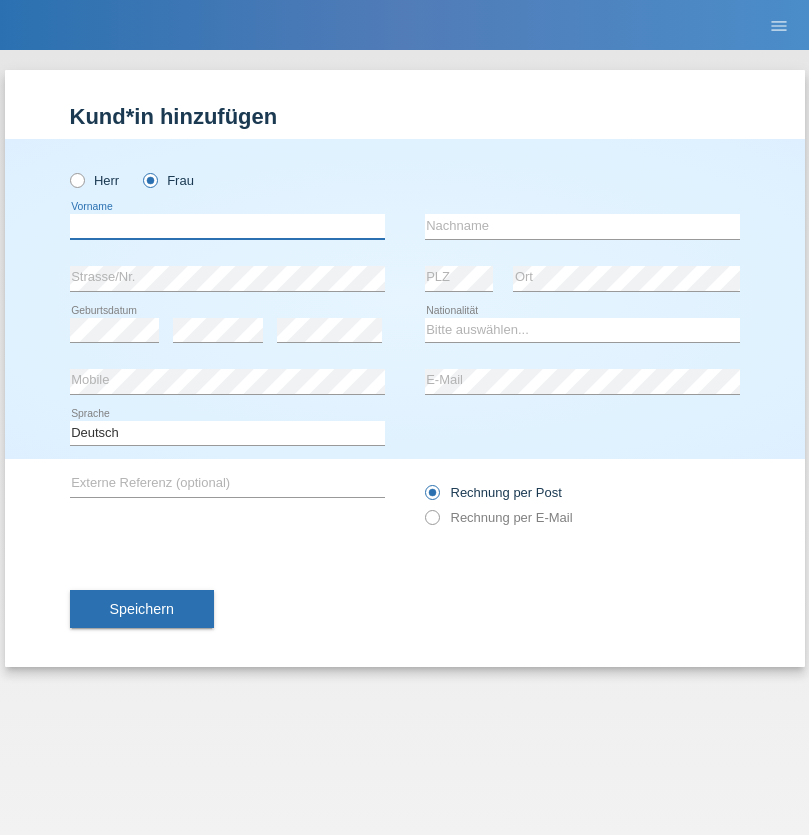 click at bounding box center [227, 226] 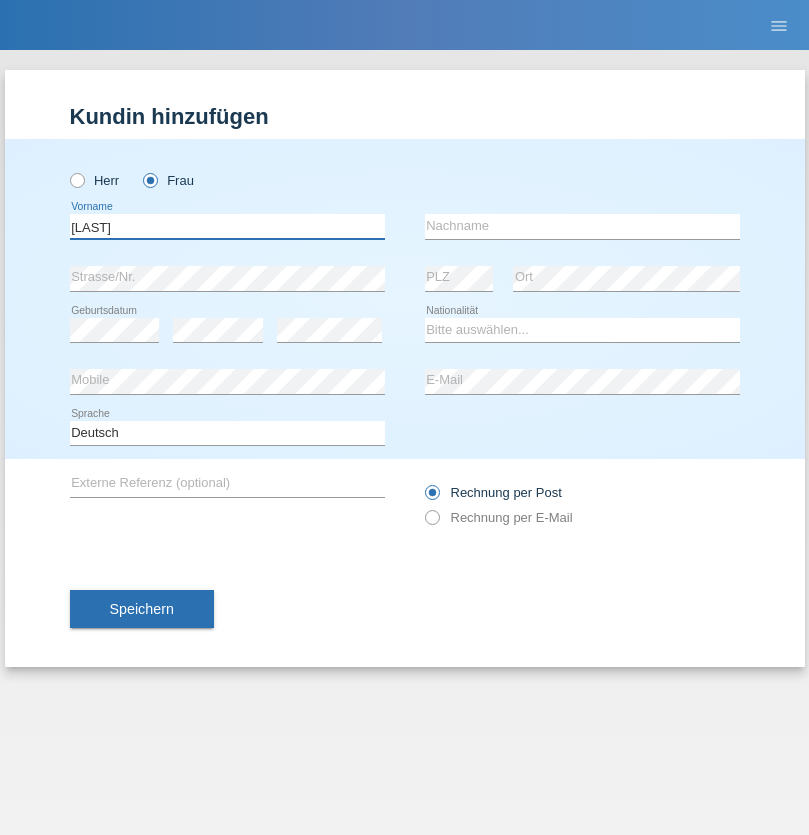 type on "Shannon" 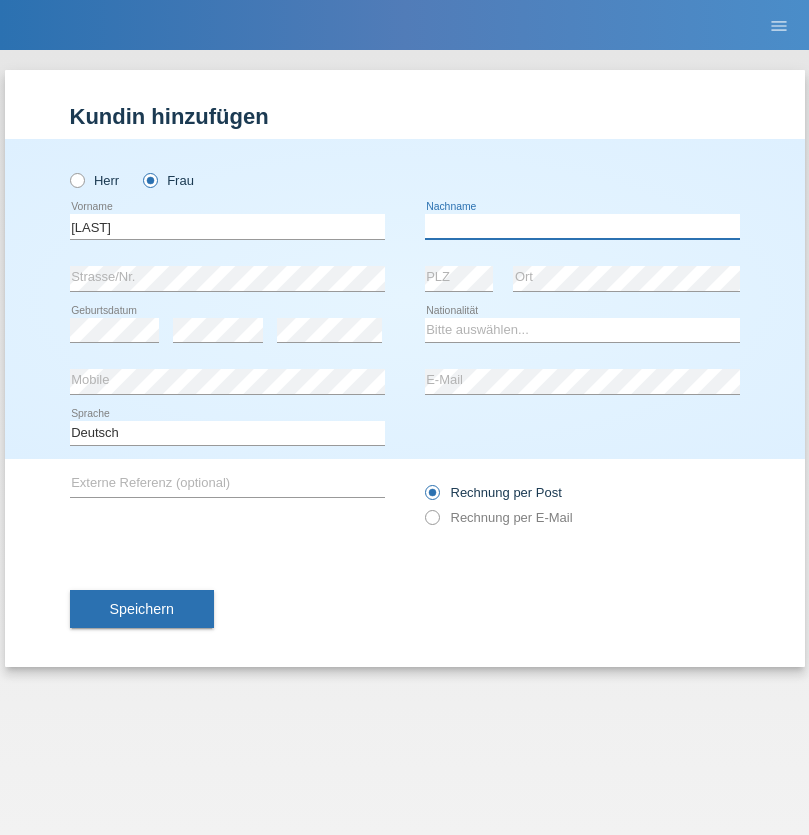 click at bounding box center (582, 226) 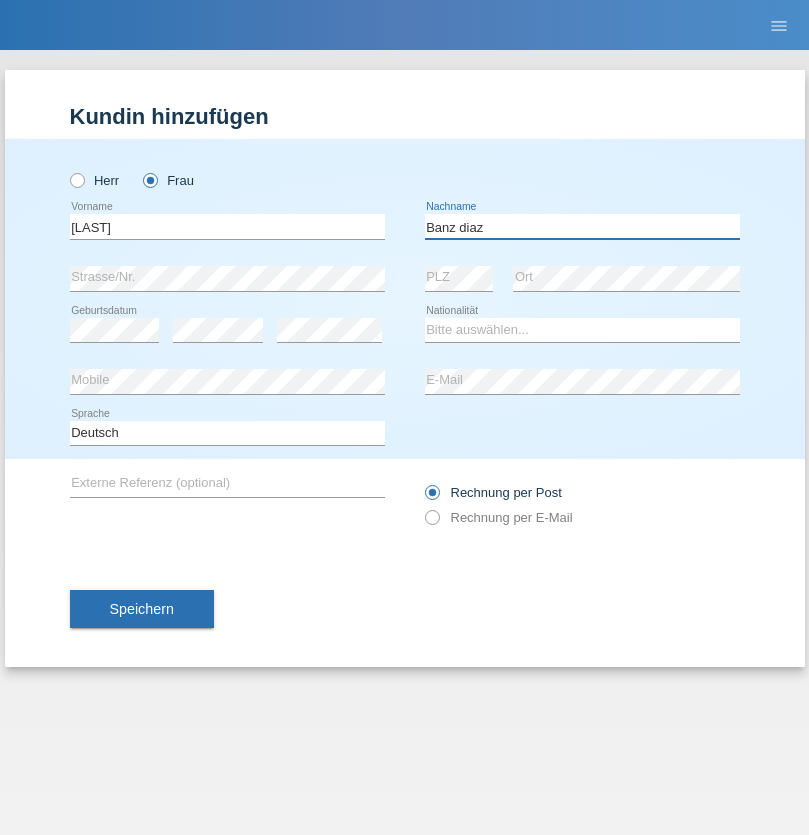 type on "Banz diaz" 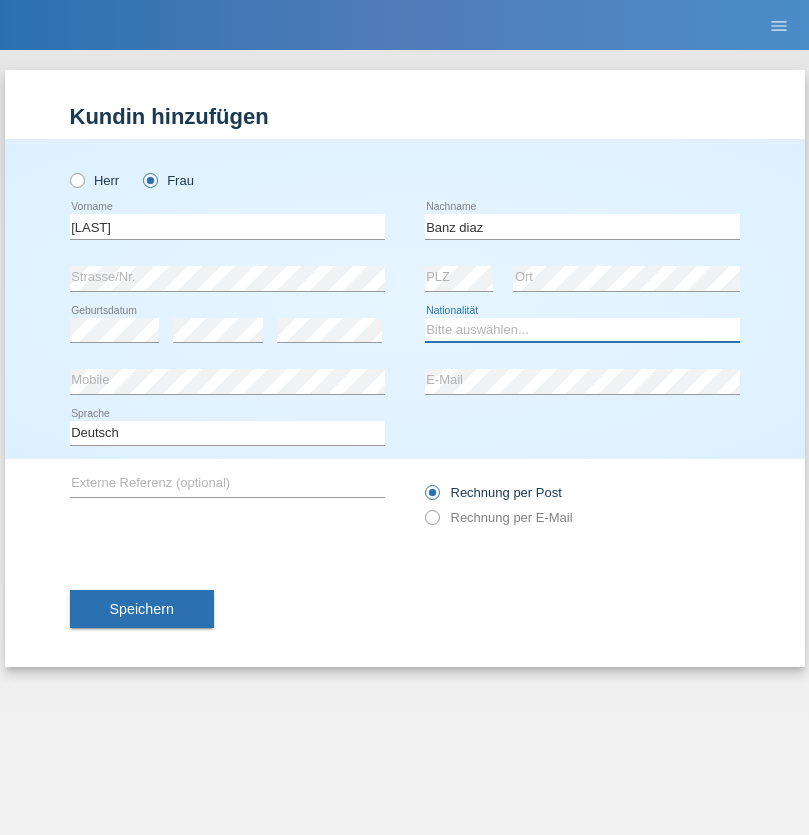 select on "CH" 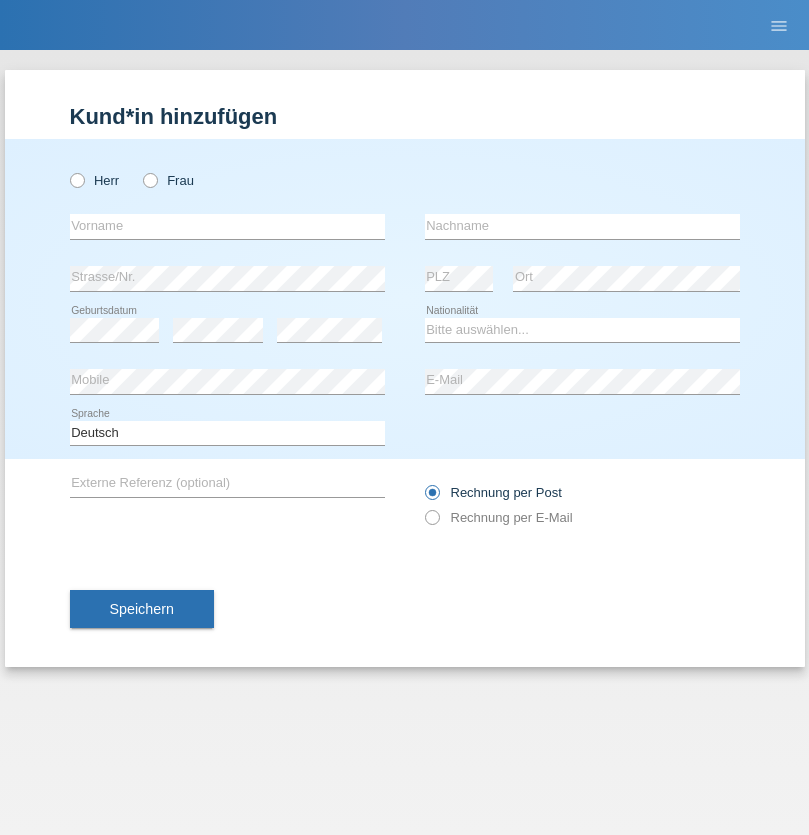 scroll, scrollTop: 0, scrollLeft: 0, axis: both 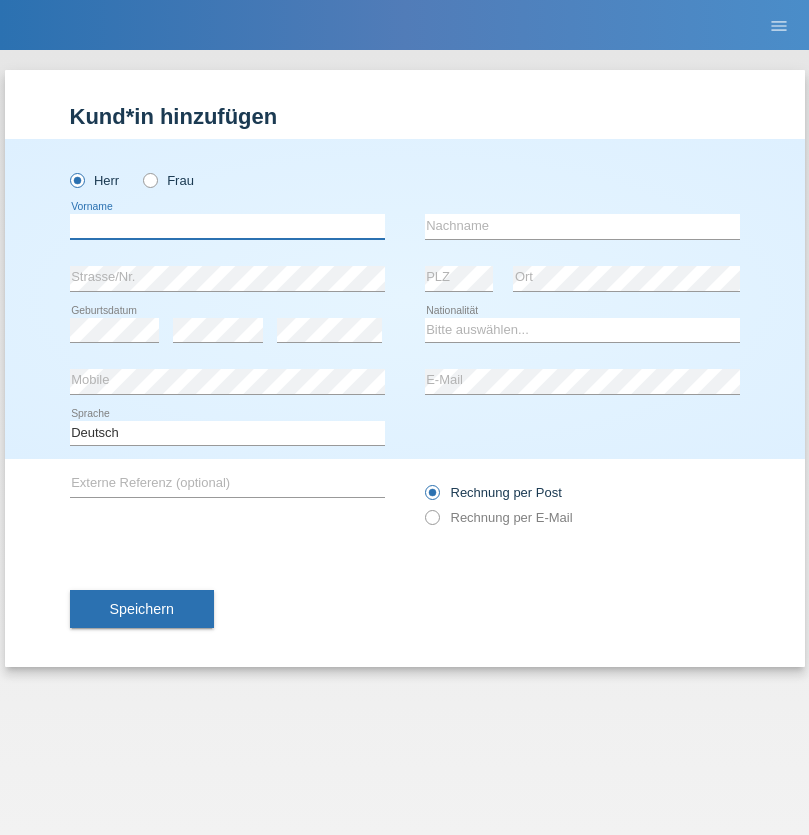 click at bounding box center (227, 226) 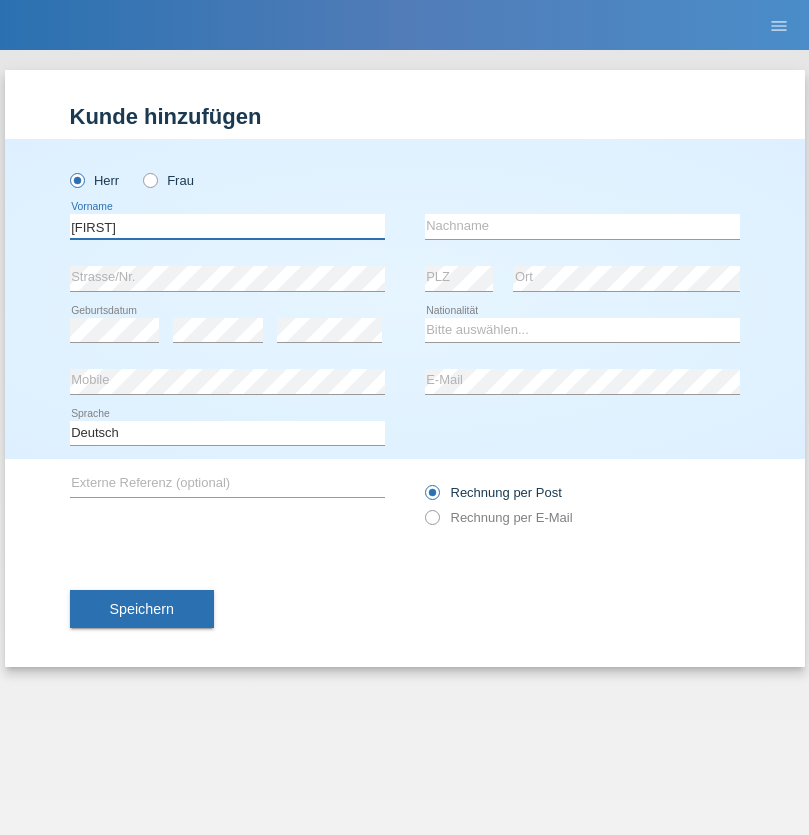 type on "Sascha" 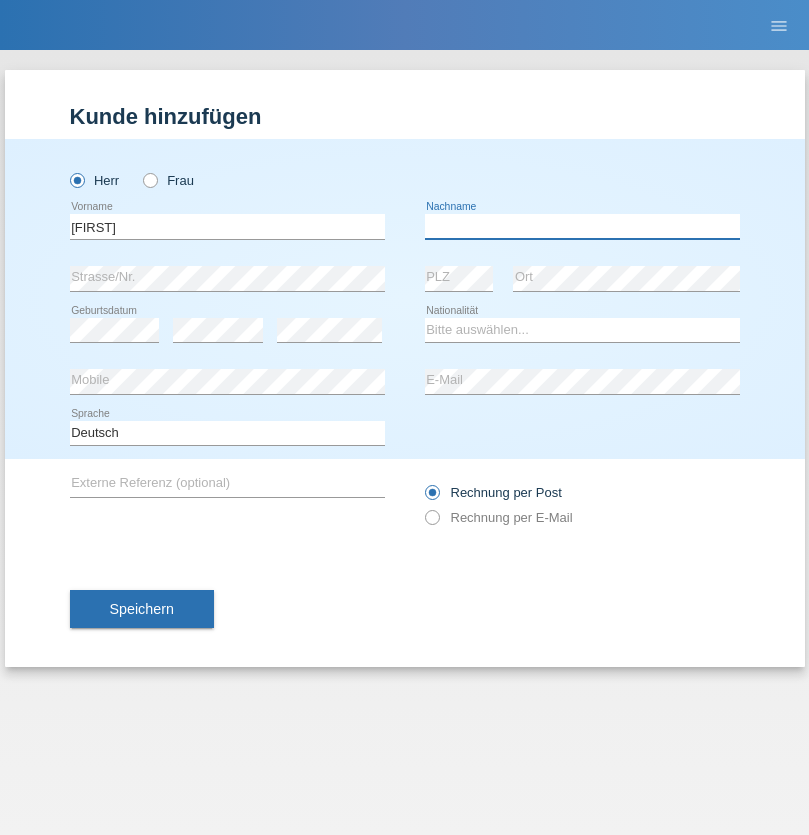click at bounding box center [582, 226] 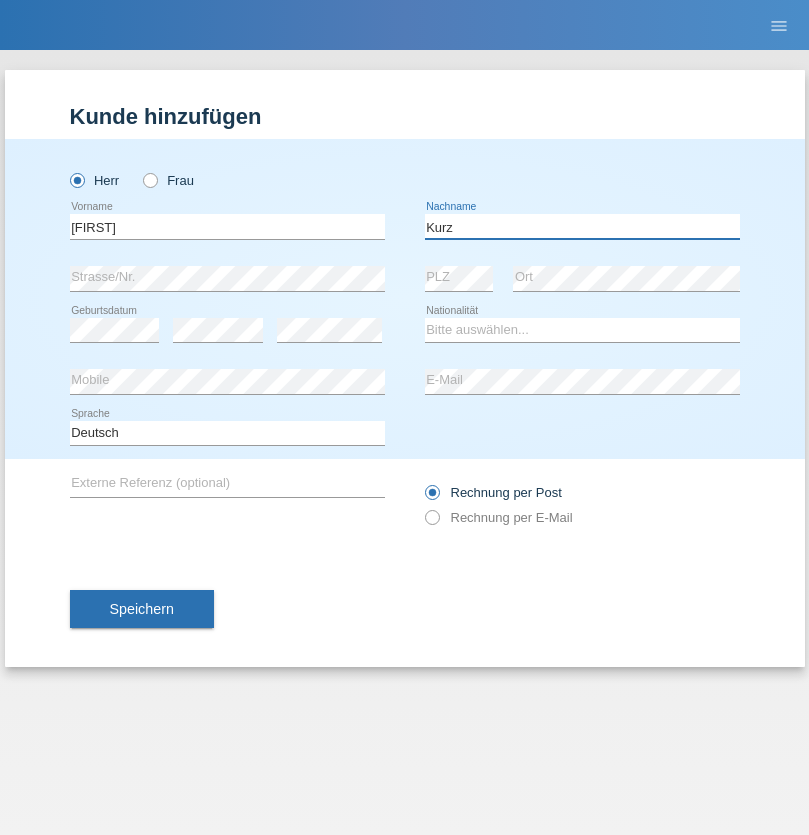type on "Kurz" 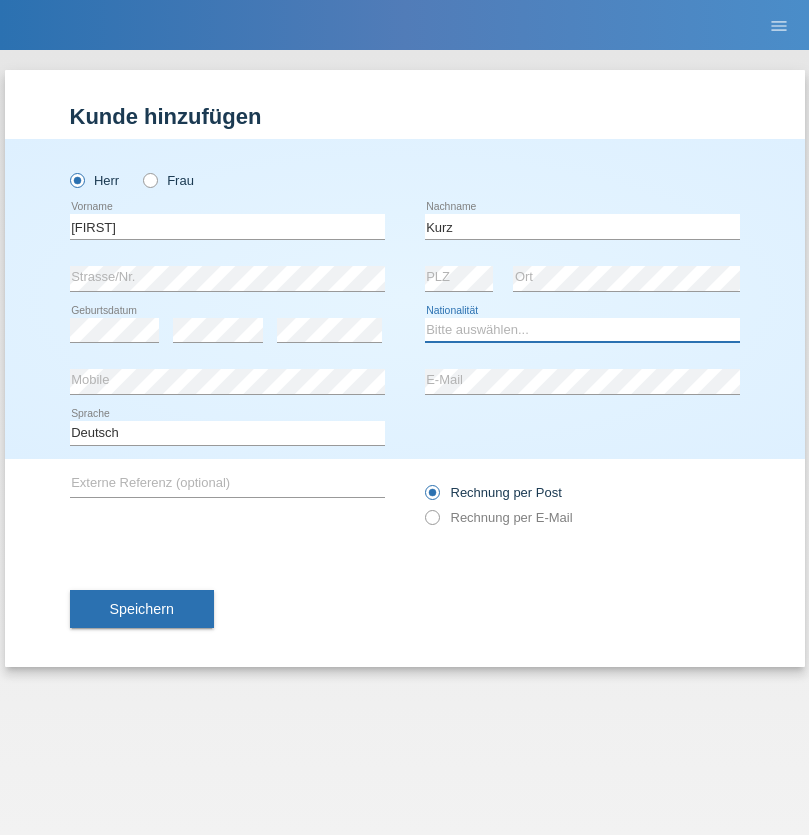 select on "CH" 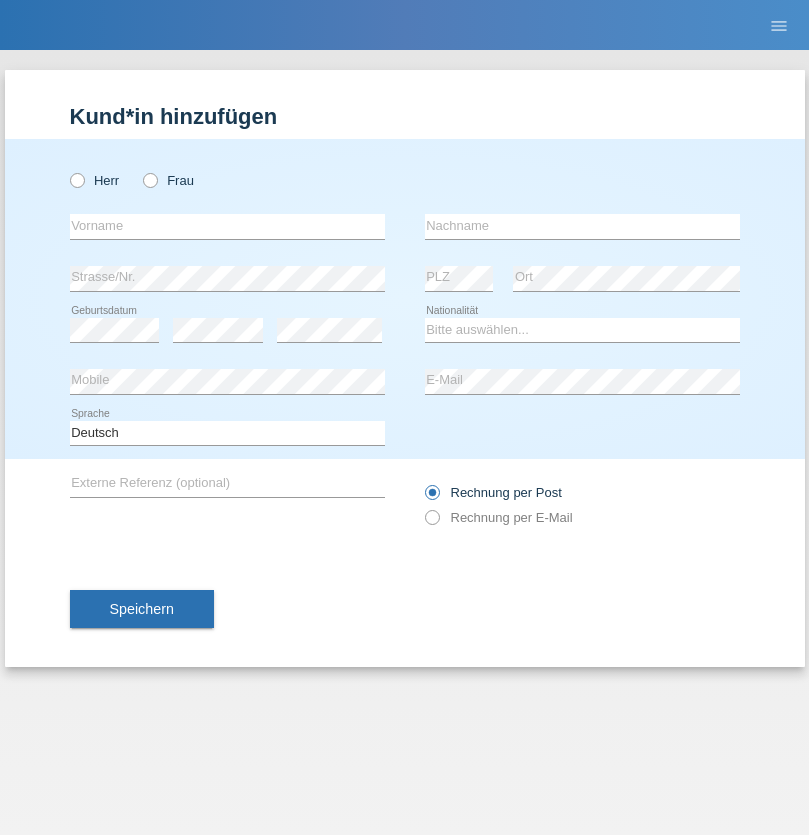 scroll, scrollTop: 0, scrollLeft: 0, axis: both 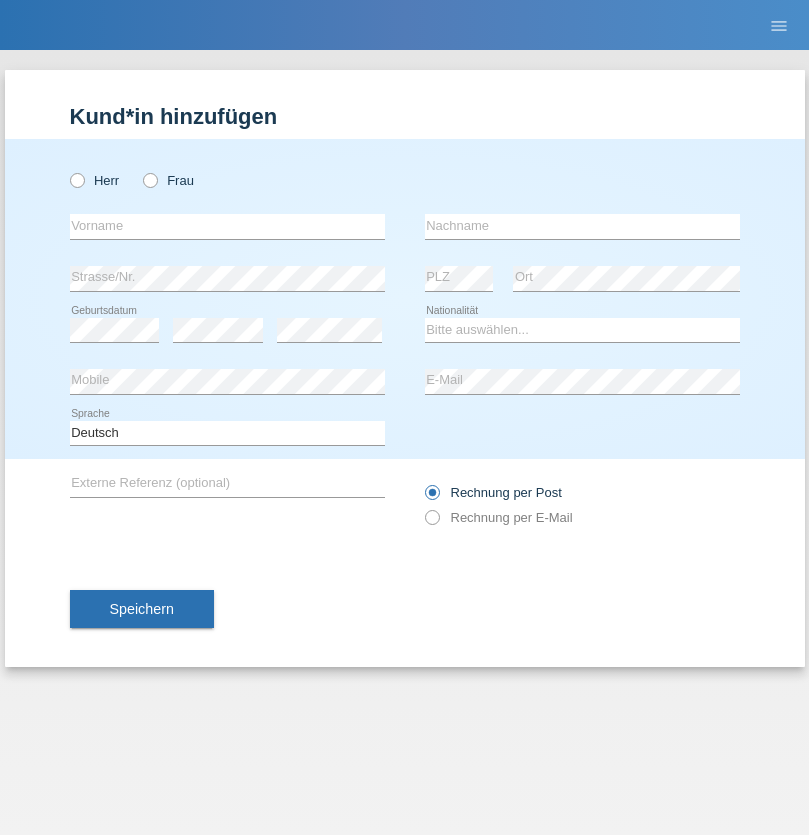 radio on "true" 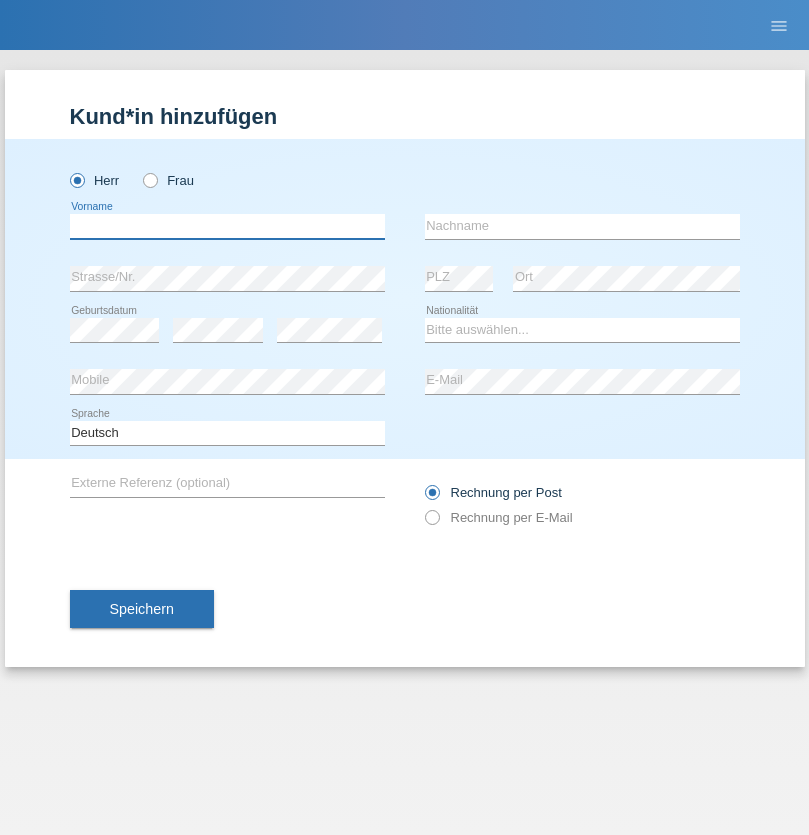 click at bounding box center [227, 226] 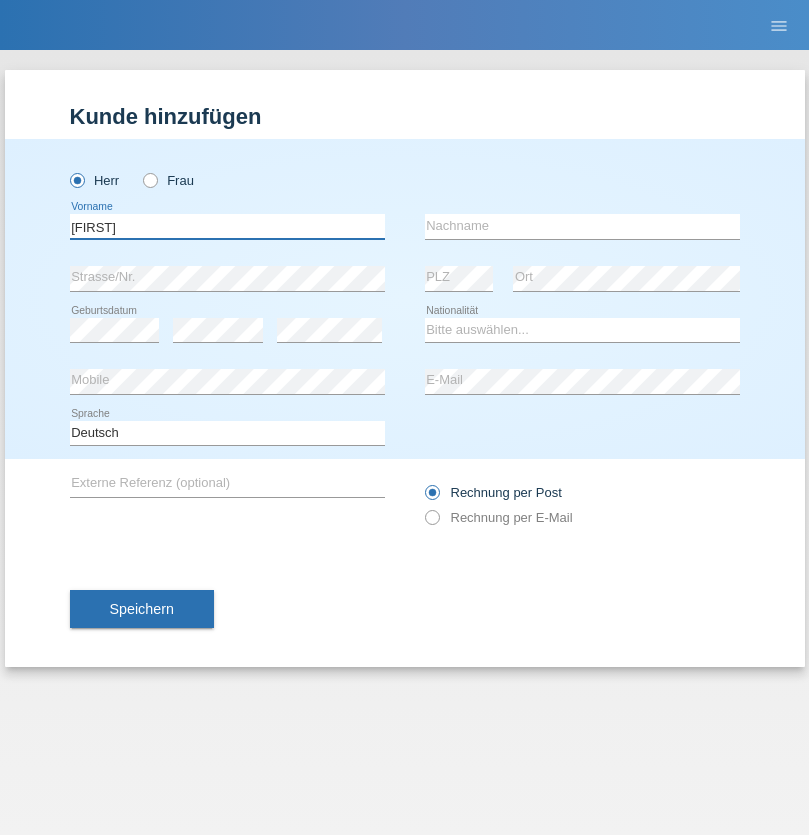 type on "[FIRST]" 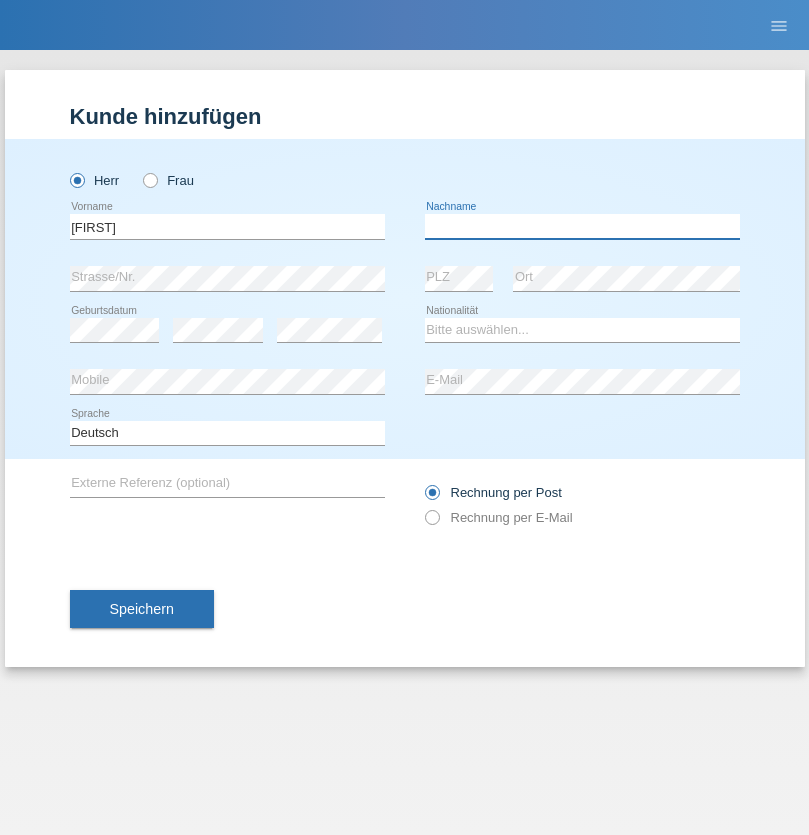 click at bounding box center [582, 226] 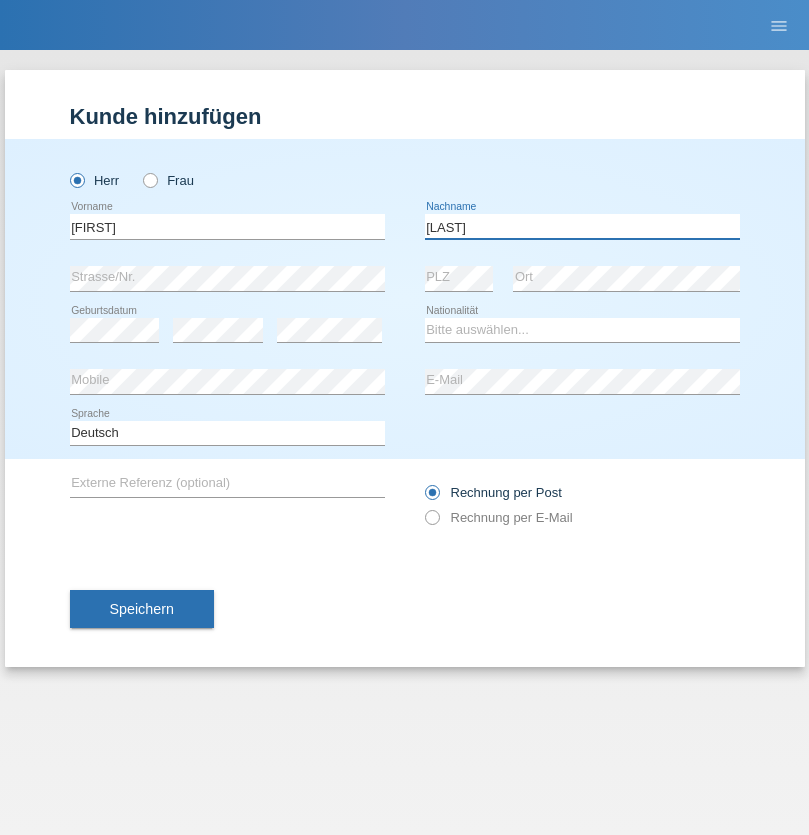 type on "[LAST]" 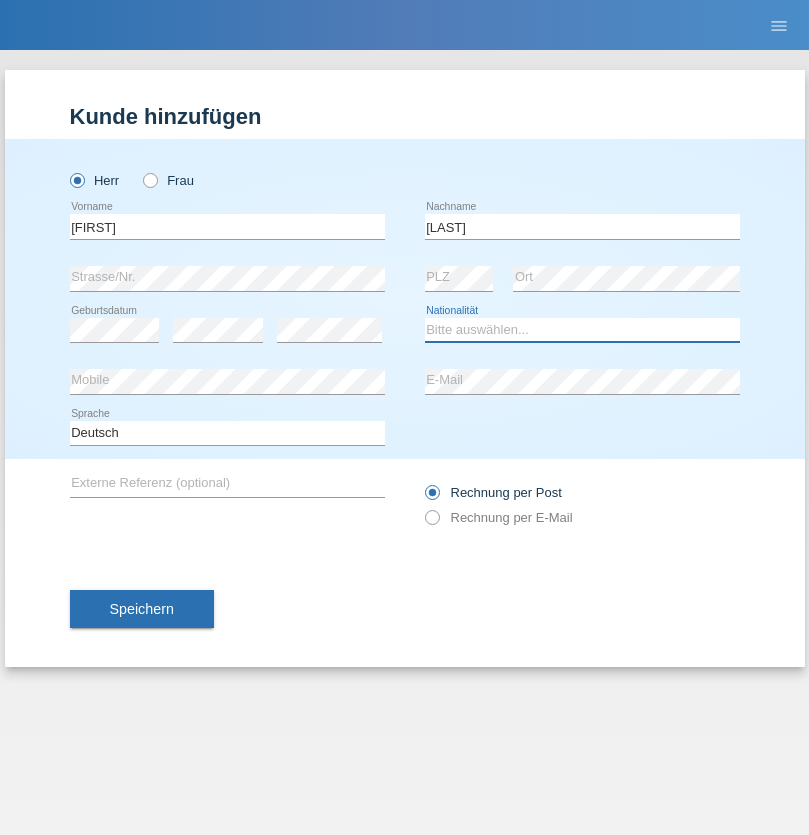 select on "CH" 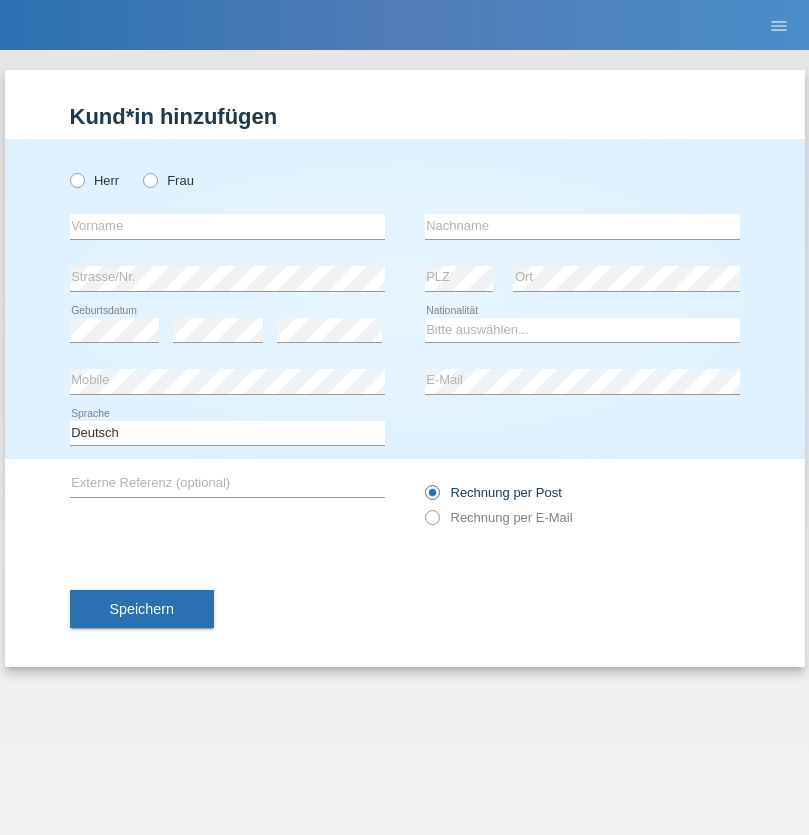 scroll, scrollTop: 0, scrollLeft: 0, axis: both 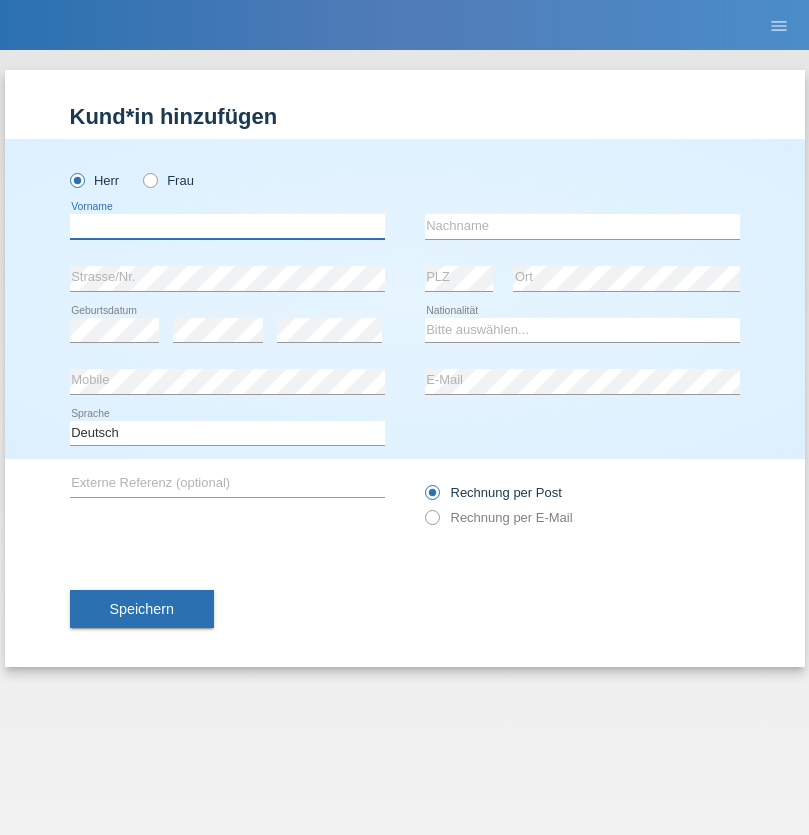 click at bounding box center (227, 226) 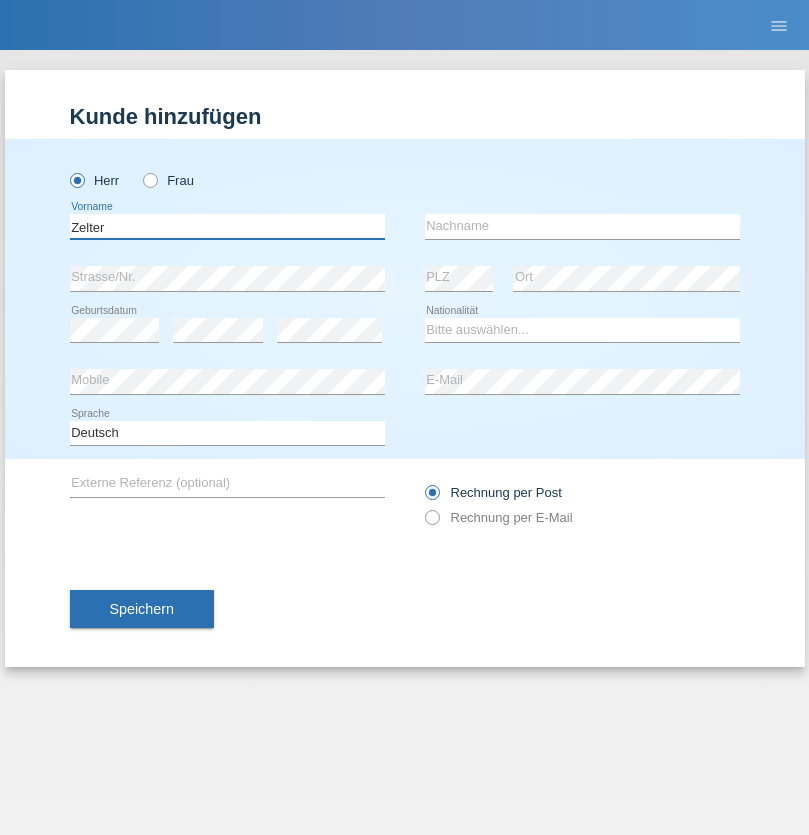type on "Zelter" 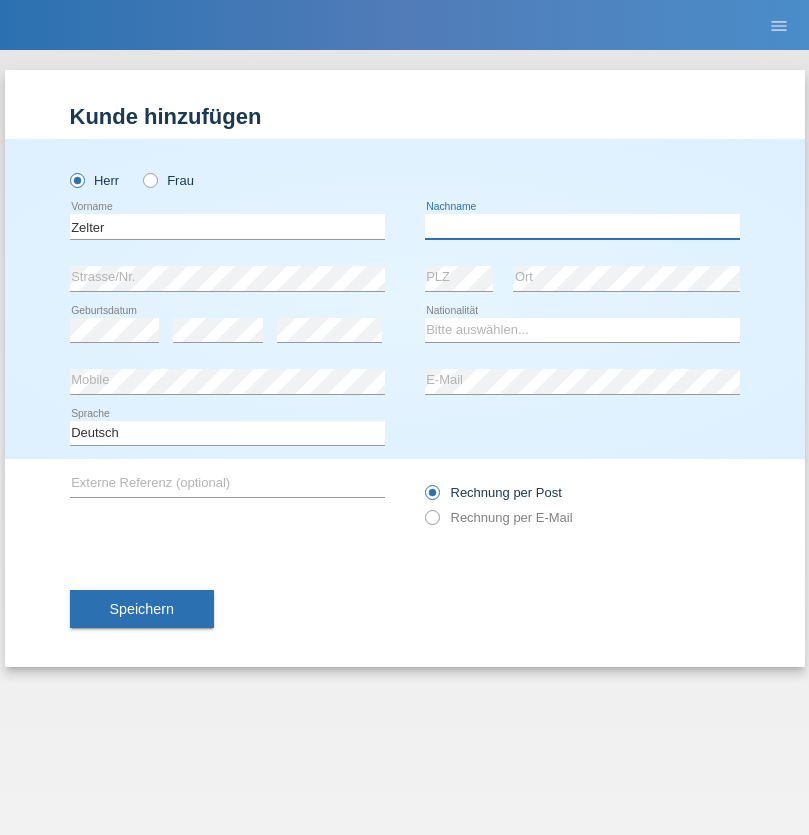 click at bounding box center [582, 226] 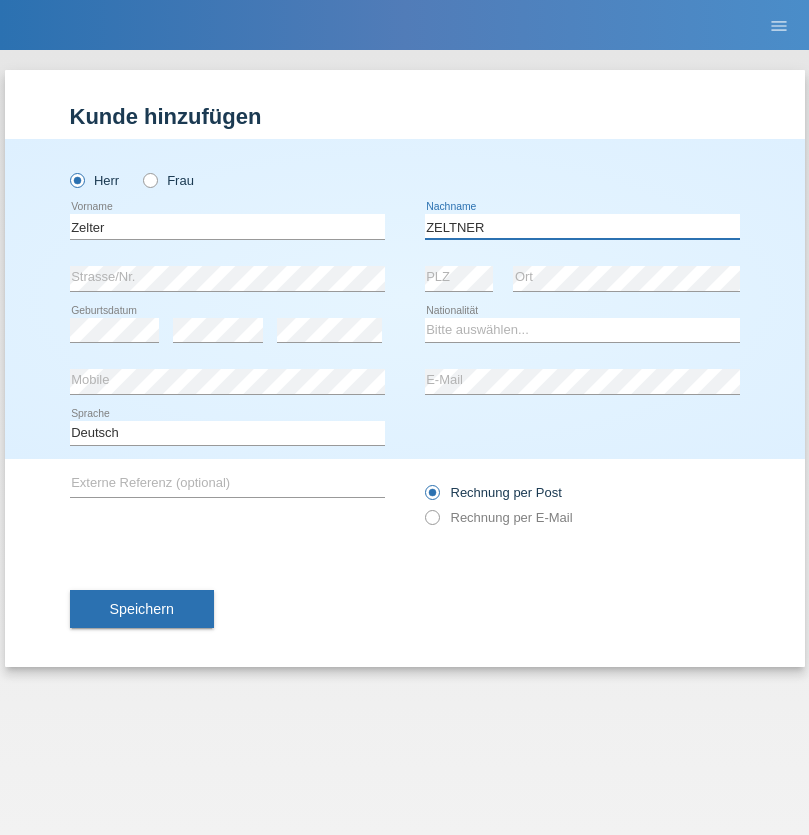 type on "ZELTNER" 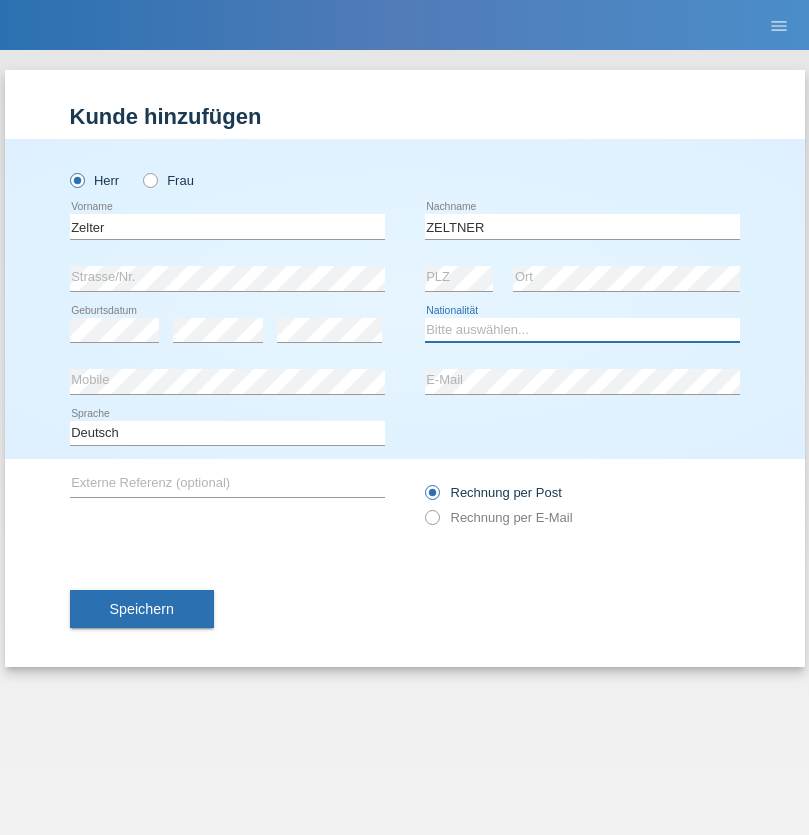 select on "CH" 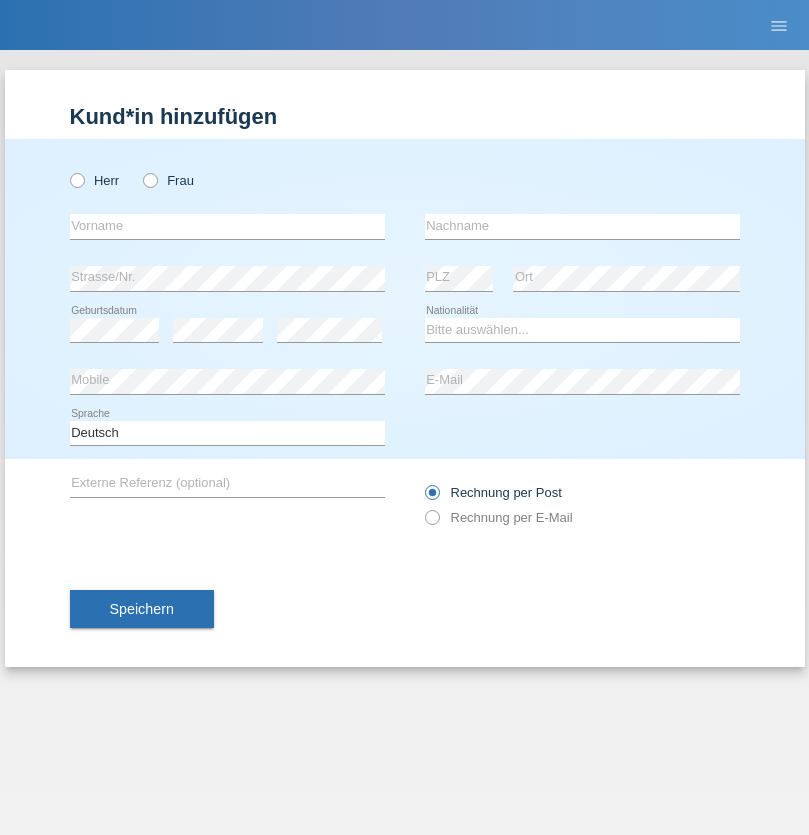 scroll, scrollTop: 0, scrollLeft: 0, axis: both 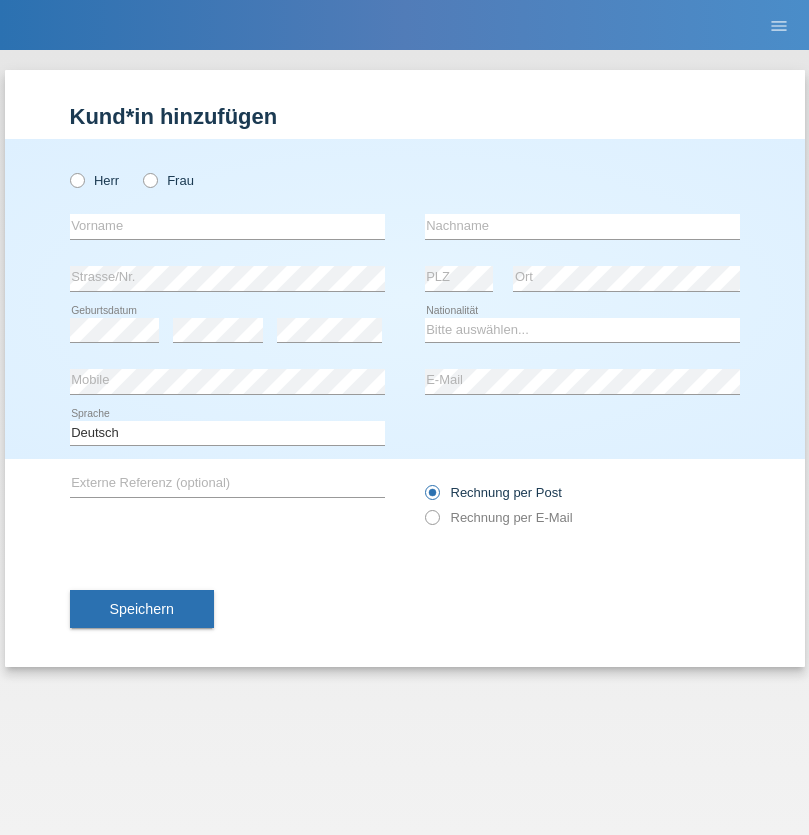 radio on "true" 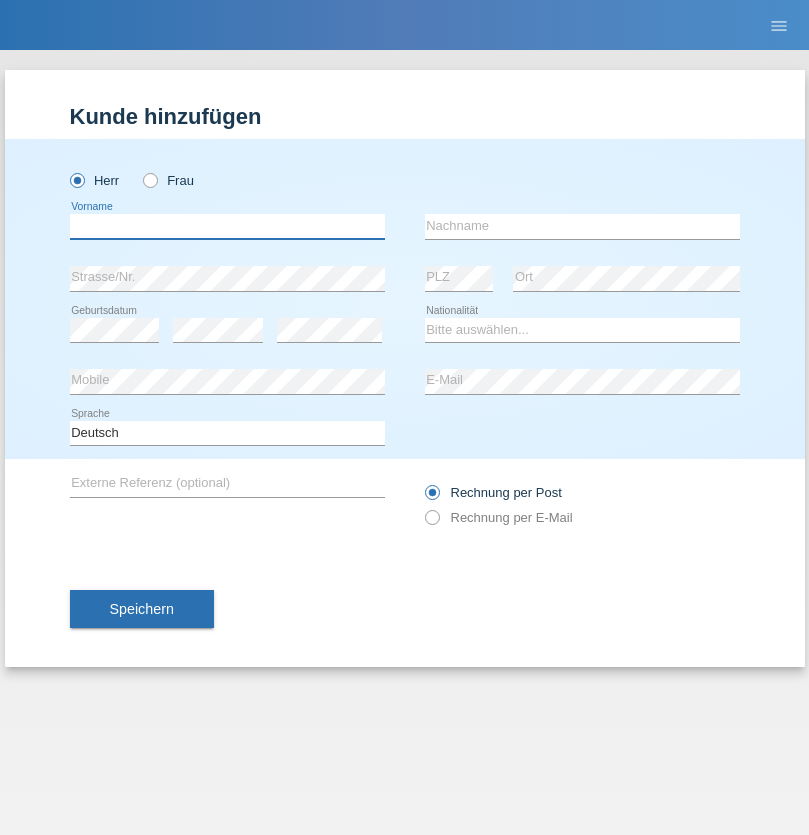 click at bounding box center (227, 226) 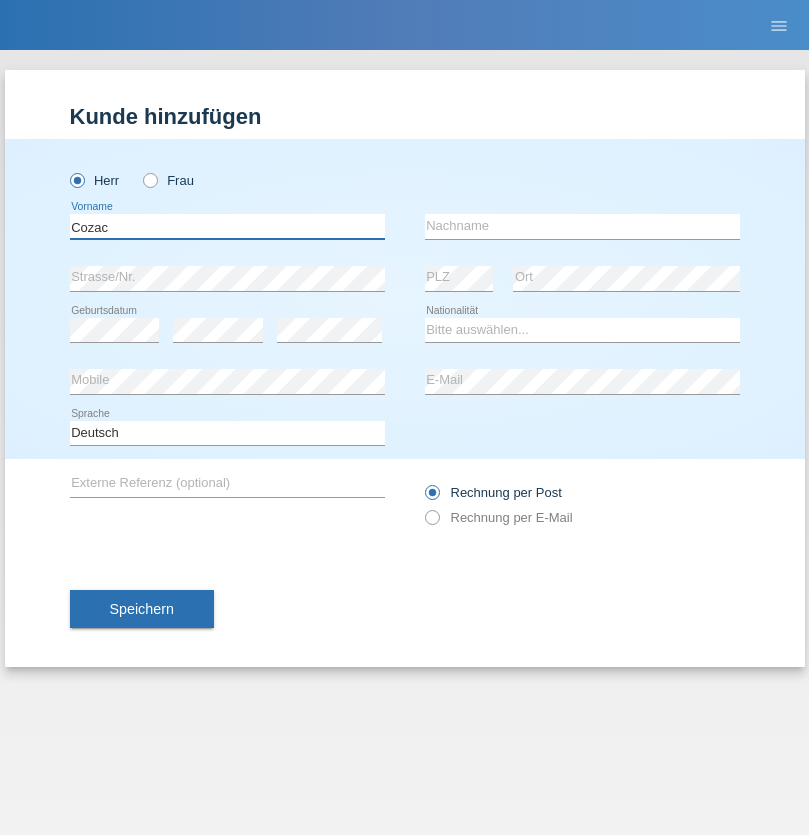 type on "Cozac" 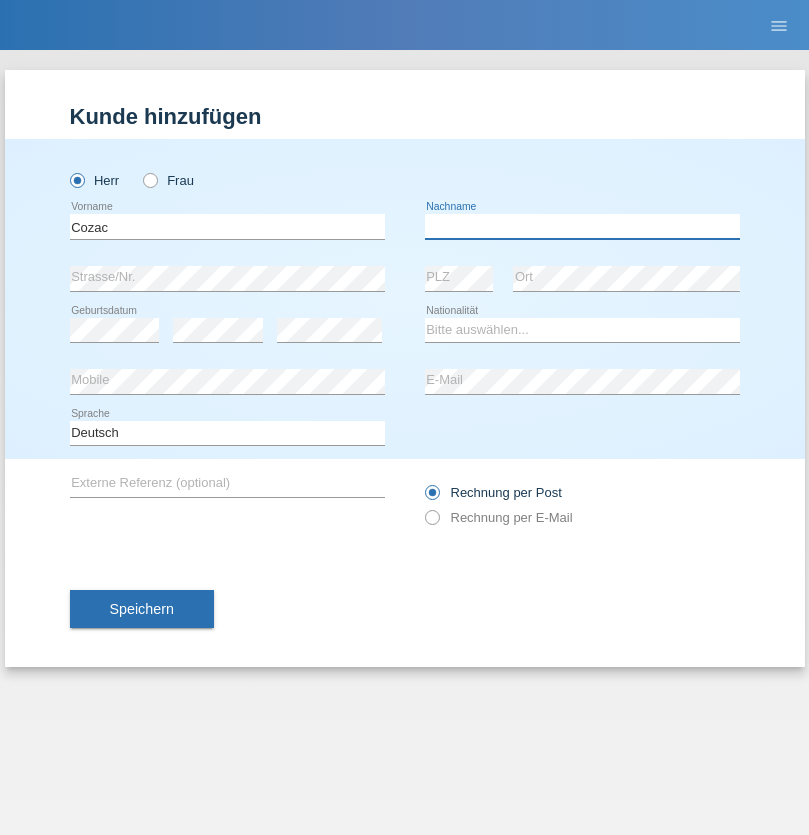 click at bounding box center [582, 226] 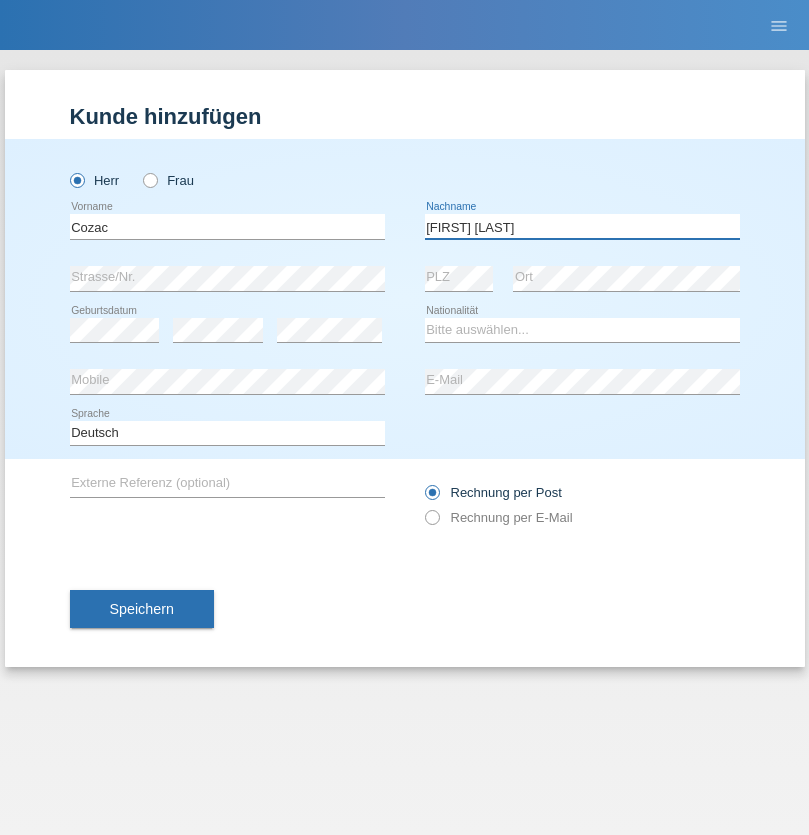 type on "[FIRST] [LAST]" 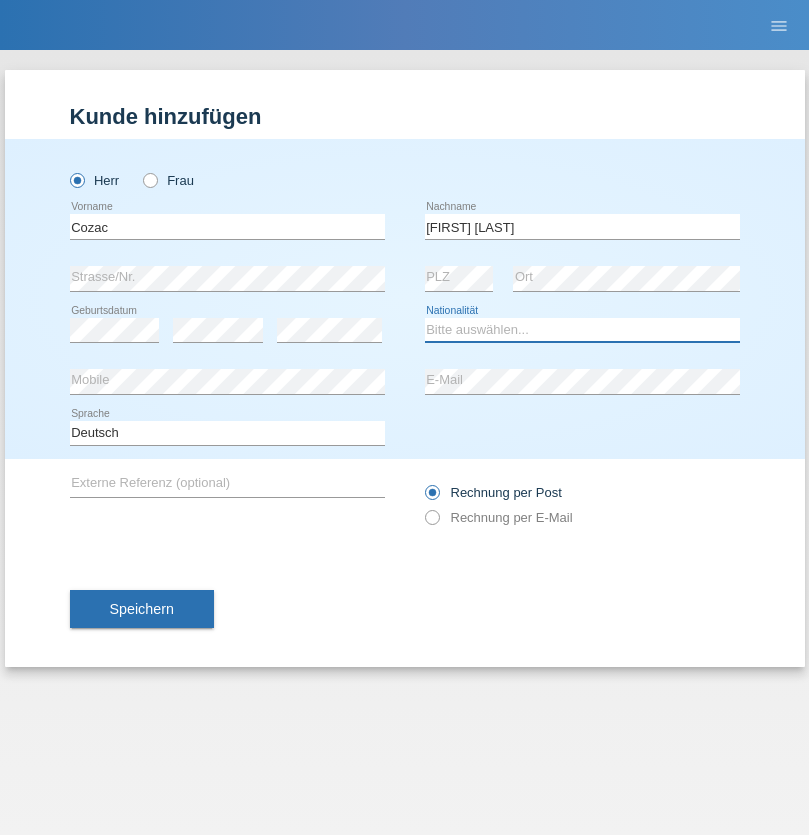 select on "RO" 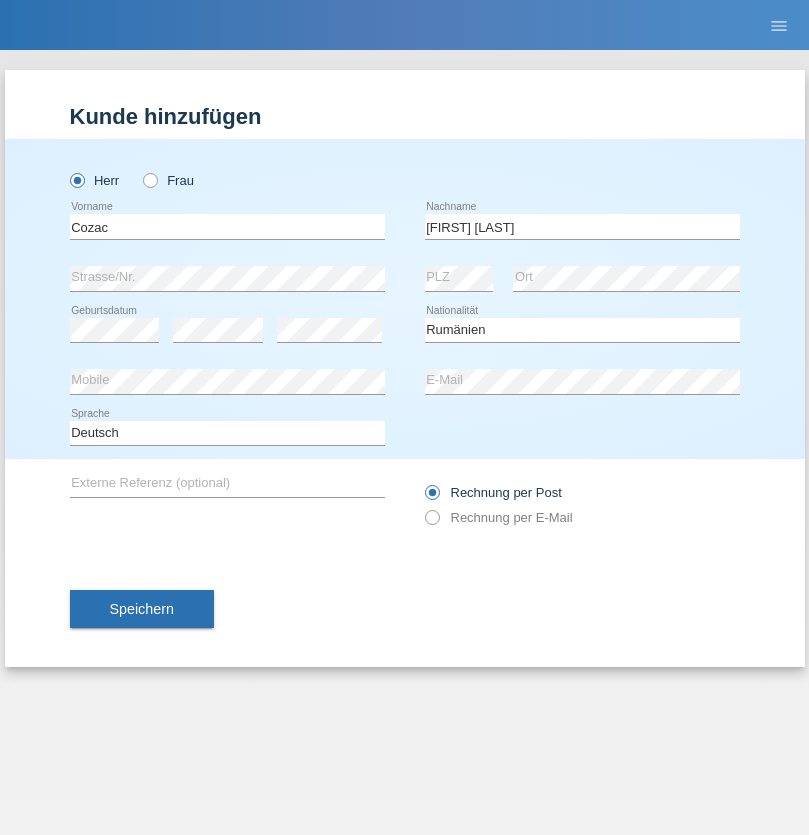 select on "C" 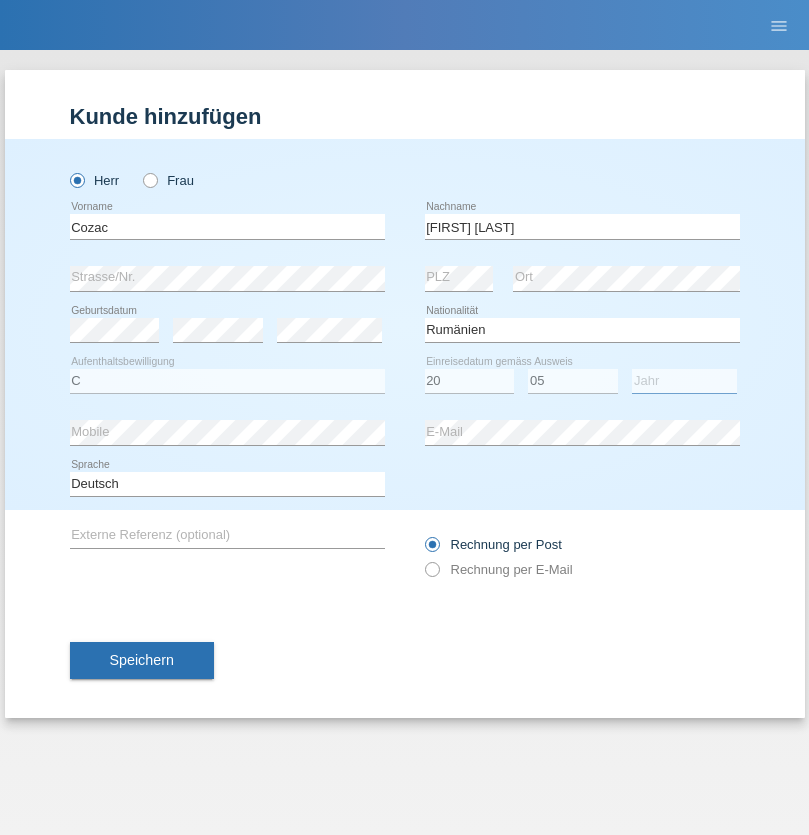 select on "2021" 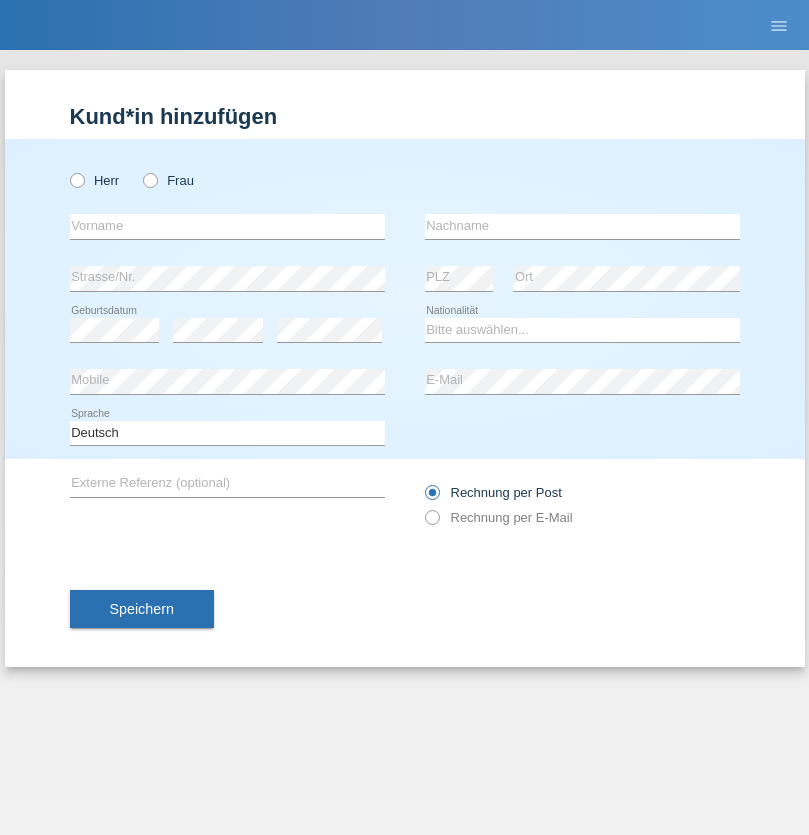 scroll, scrollTop: 0, scrollLeft: 0, axis: both 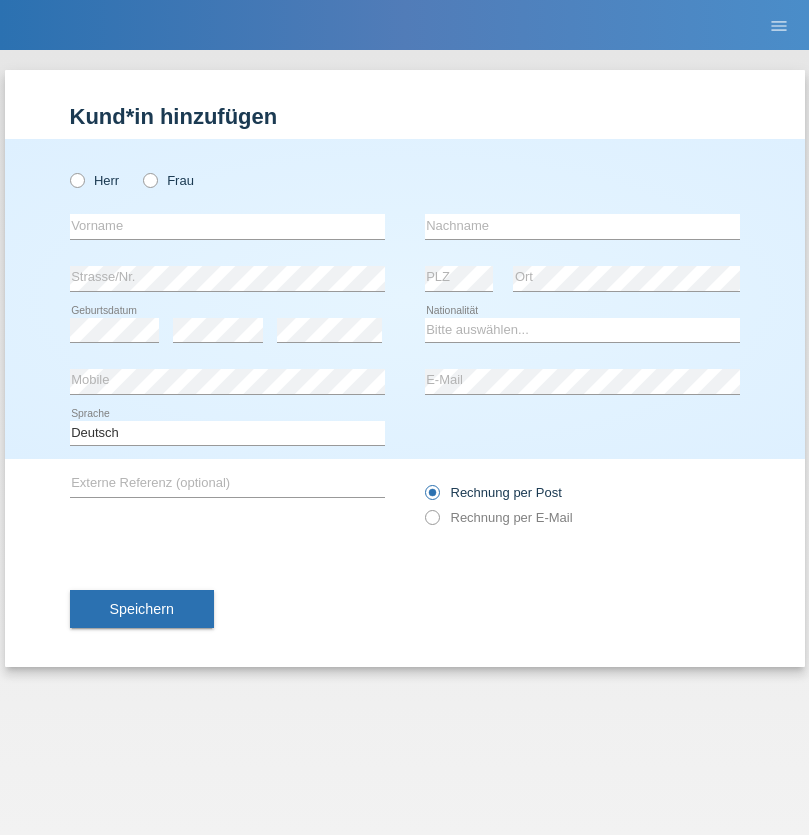 radio on "true" 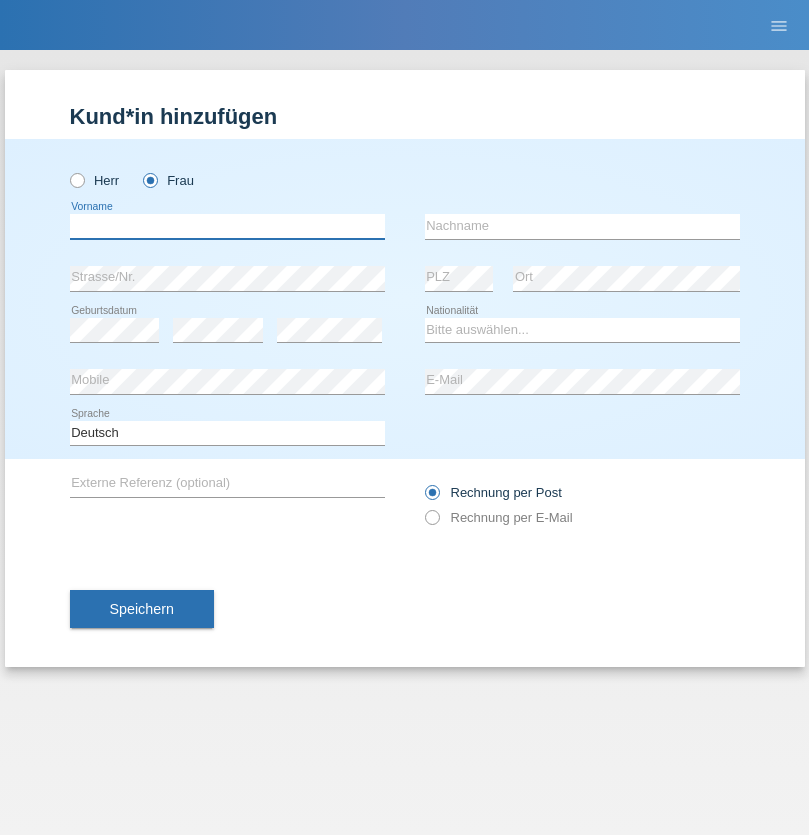 click at bounding box center [227, 226] 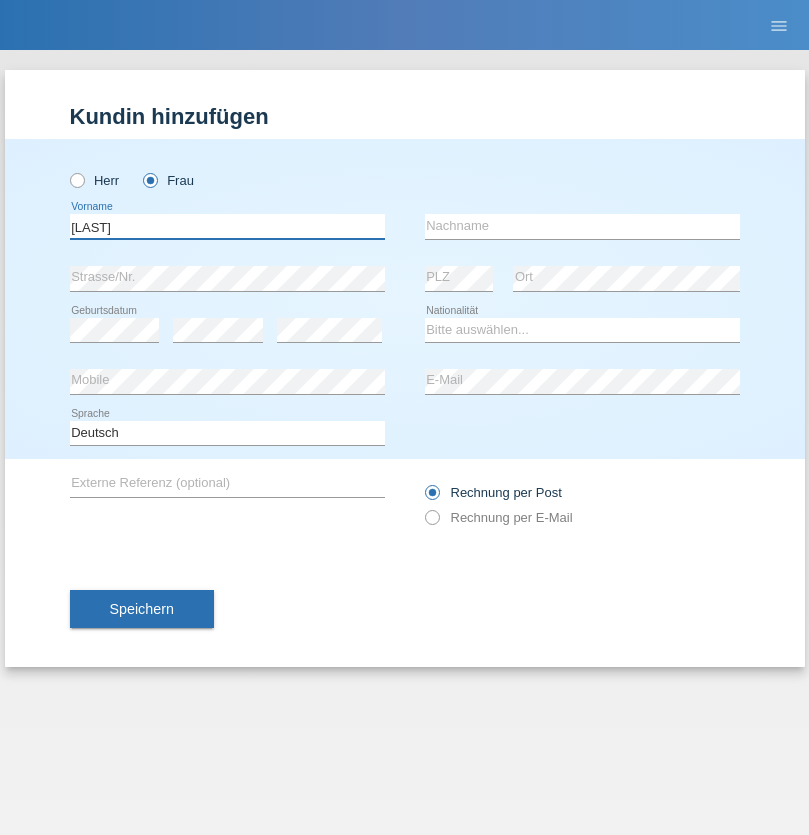 type on "[LAST]" 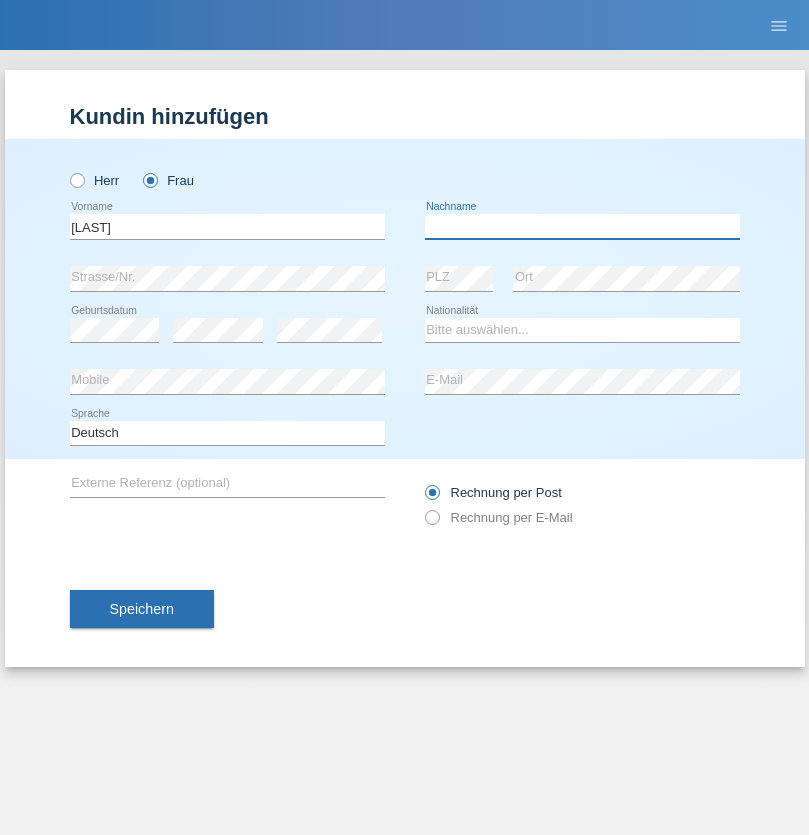 click at bounding box center (582, 226) 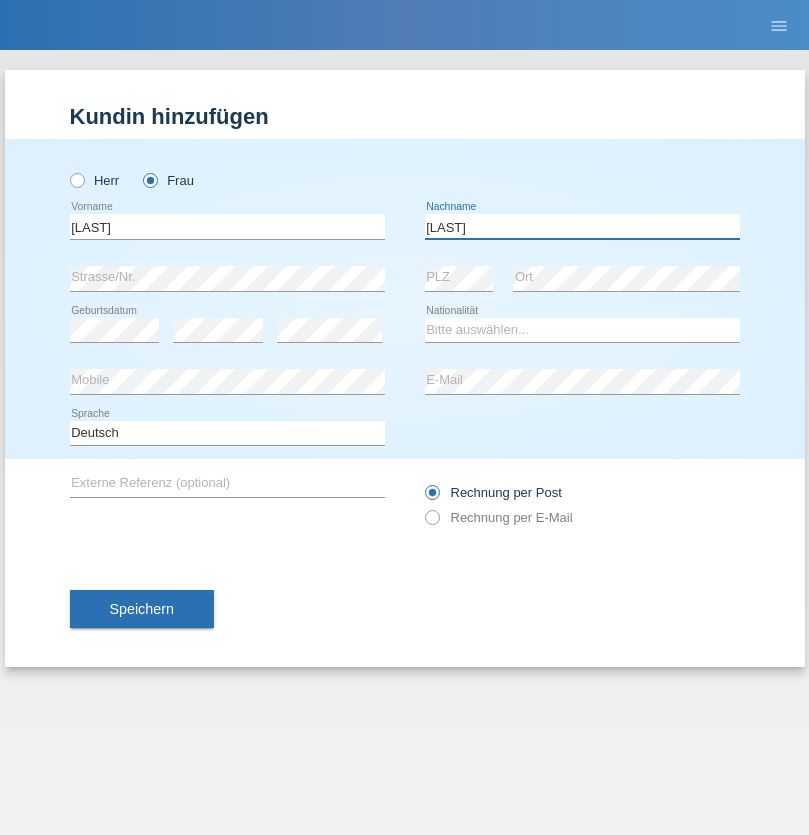 type on "[LAST]" 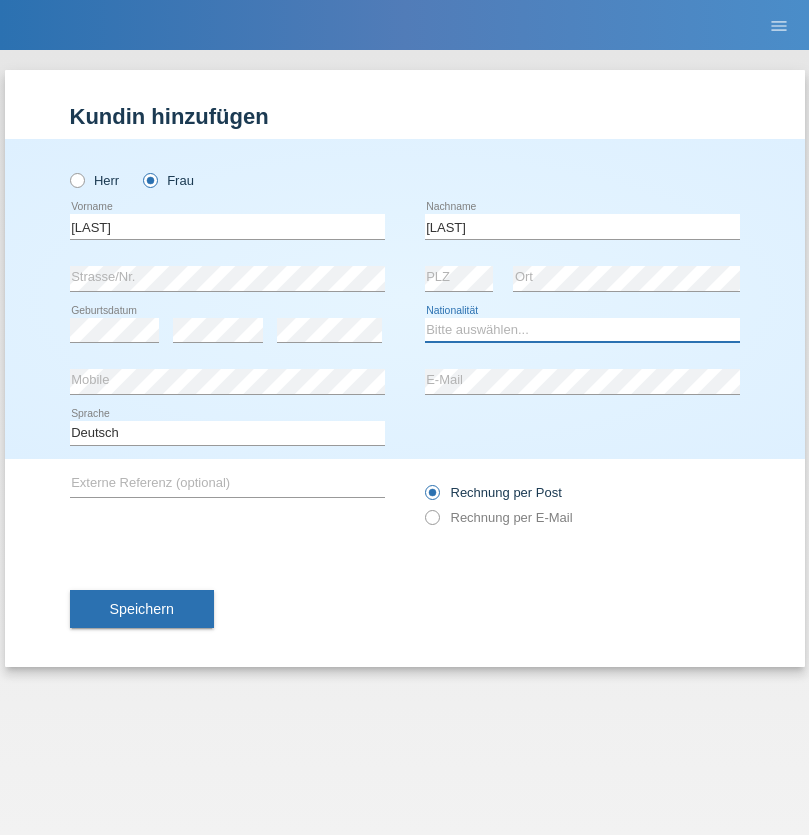 select on "UA" 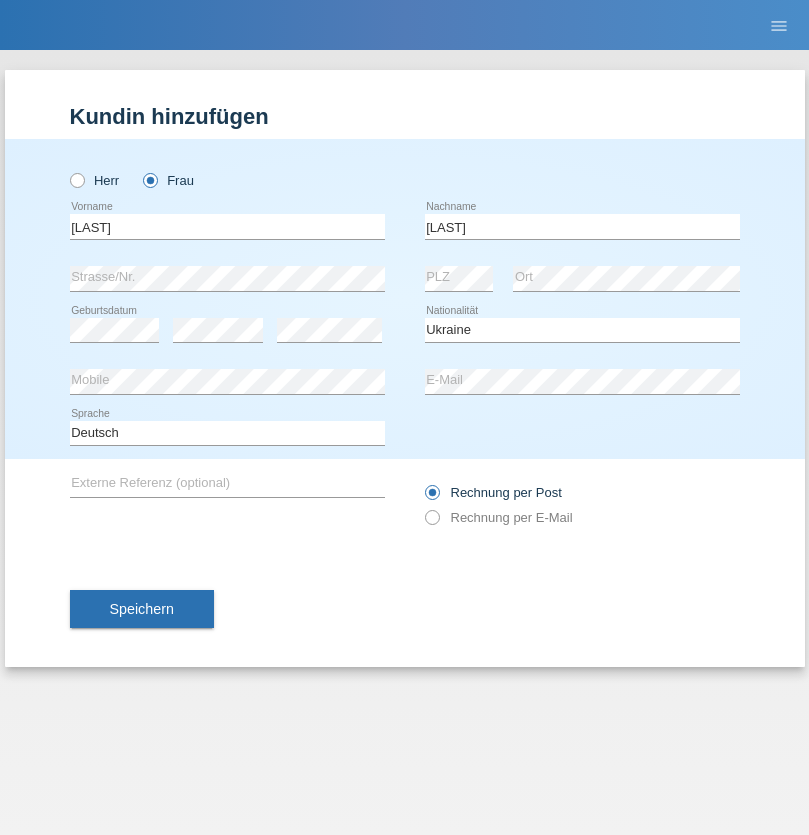 select on "C" 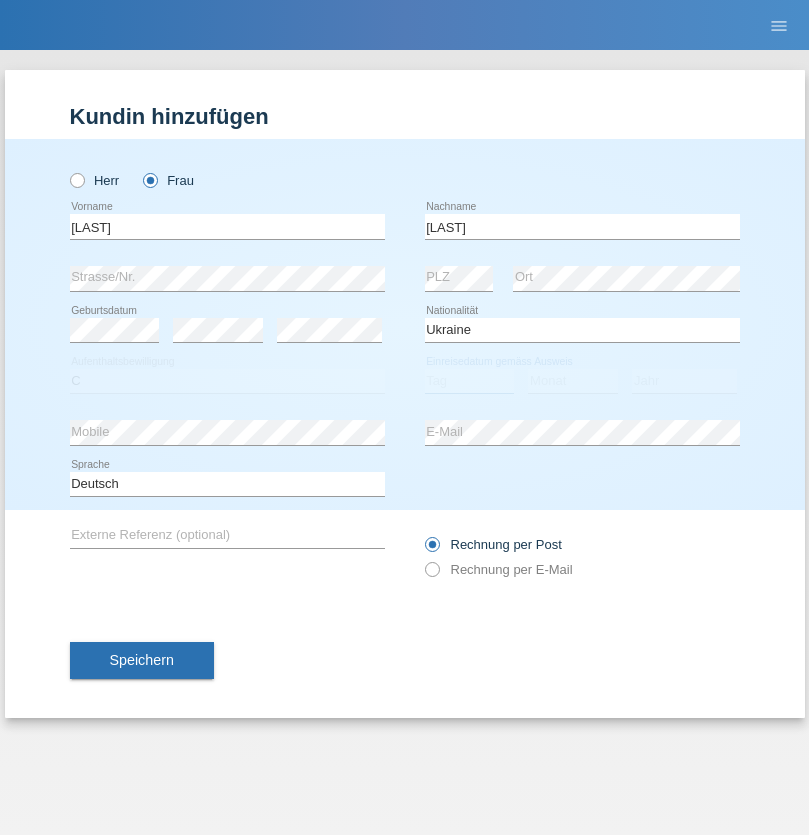 select on "01" 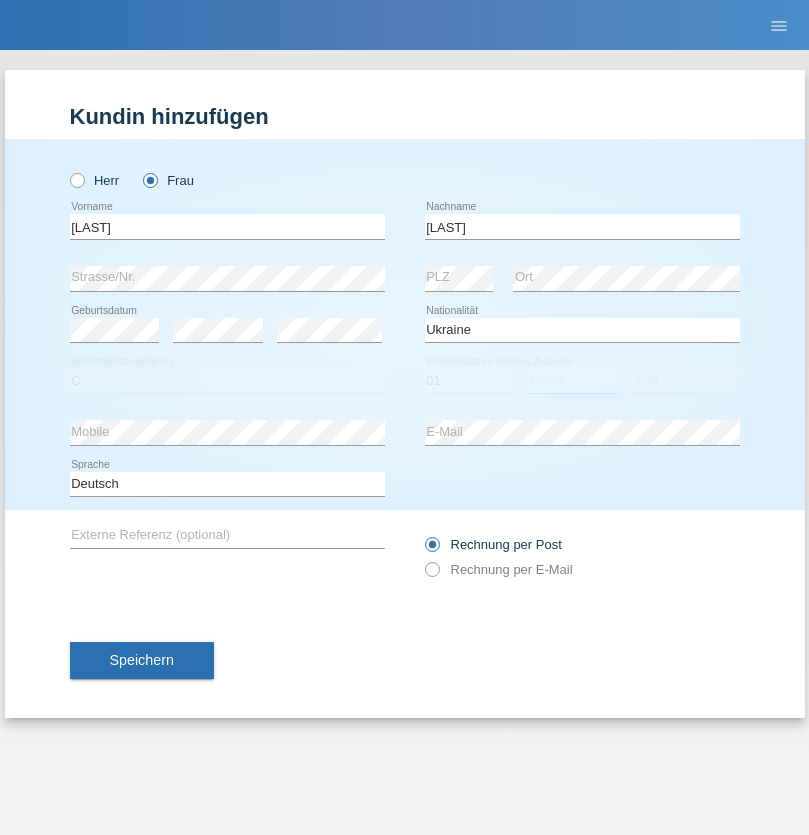 select on "08" 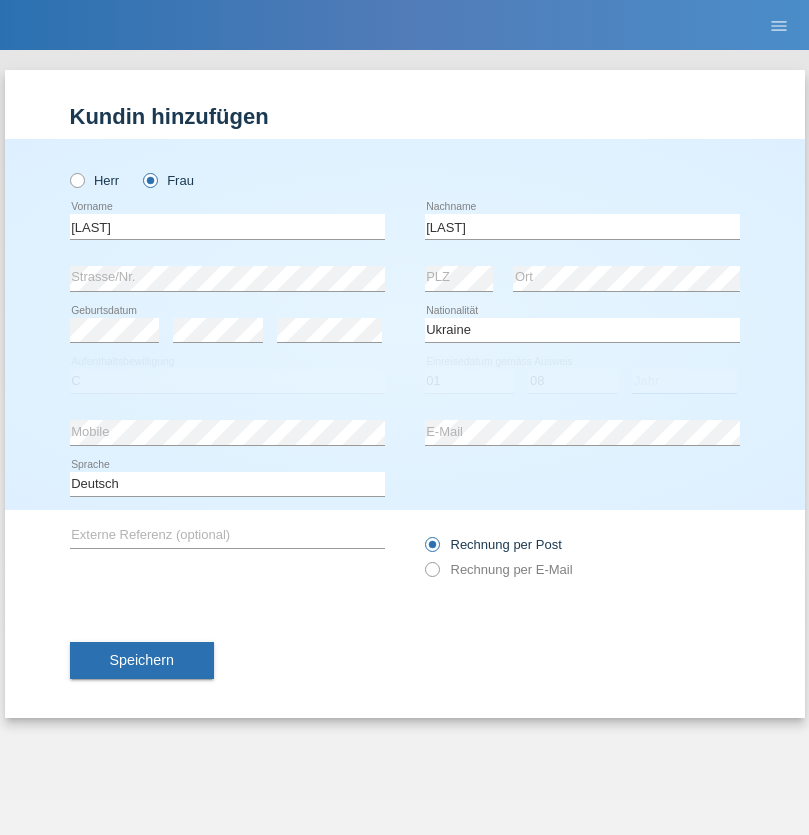 select on "2021" 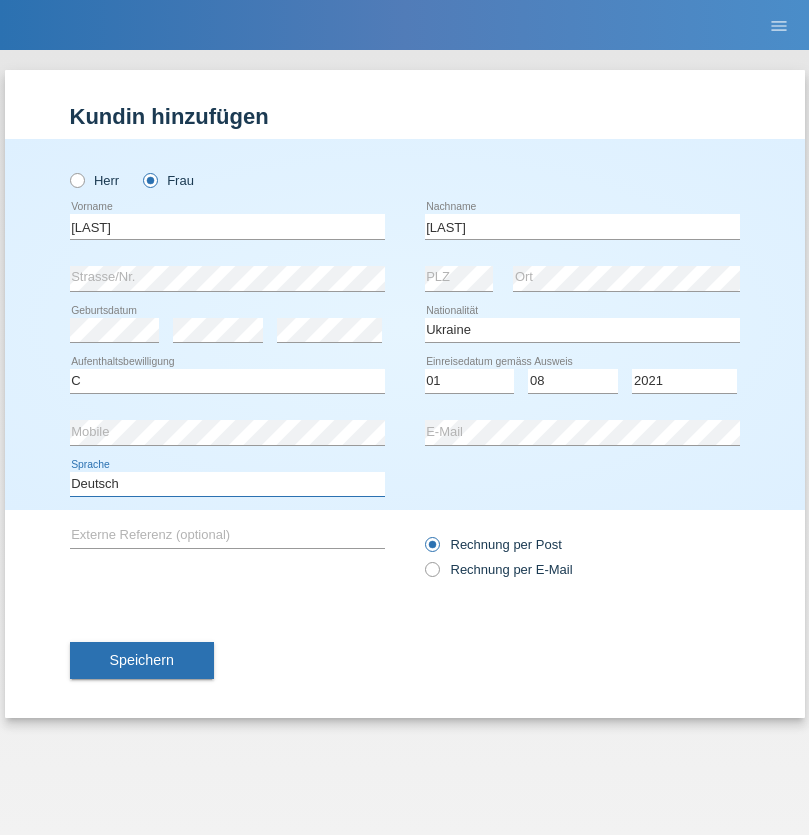 select on "en" 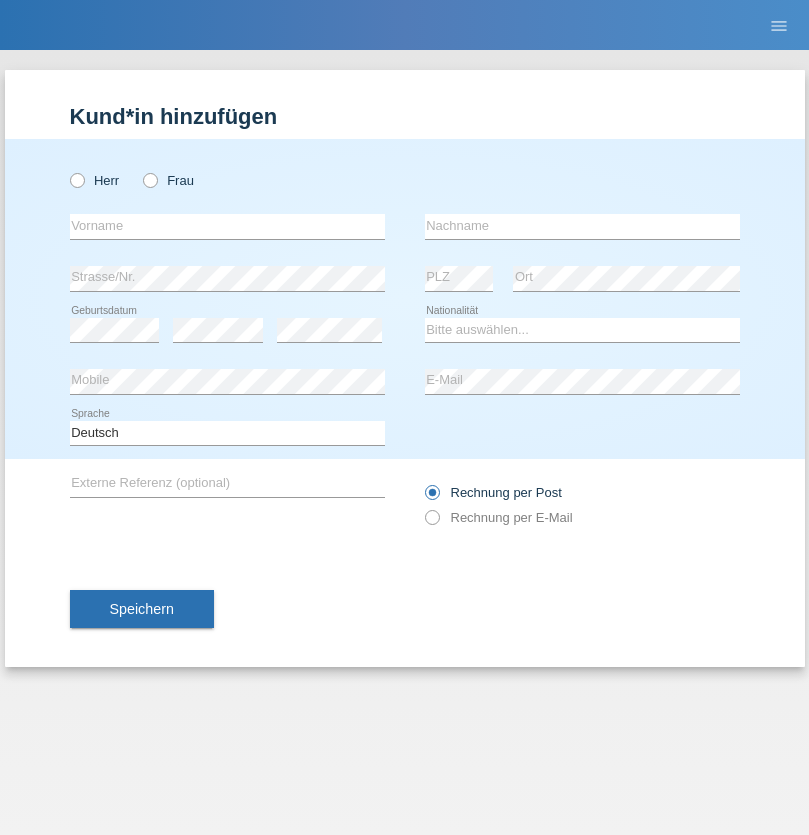 scroll, scrollTop: 0, scrollLeft: 0, axis: both 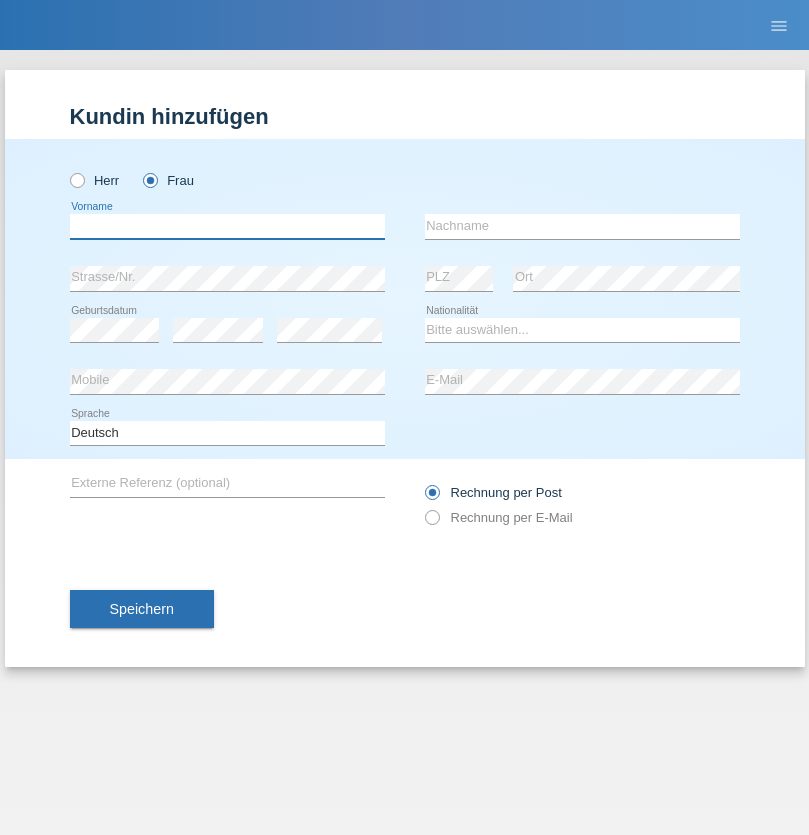 click at bounding box center [227, 226] 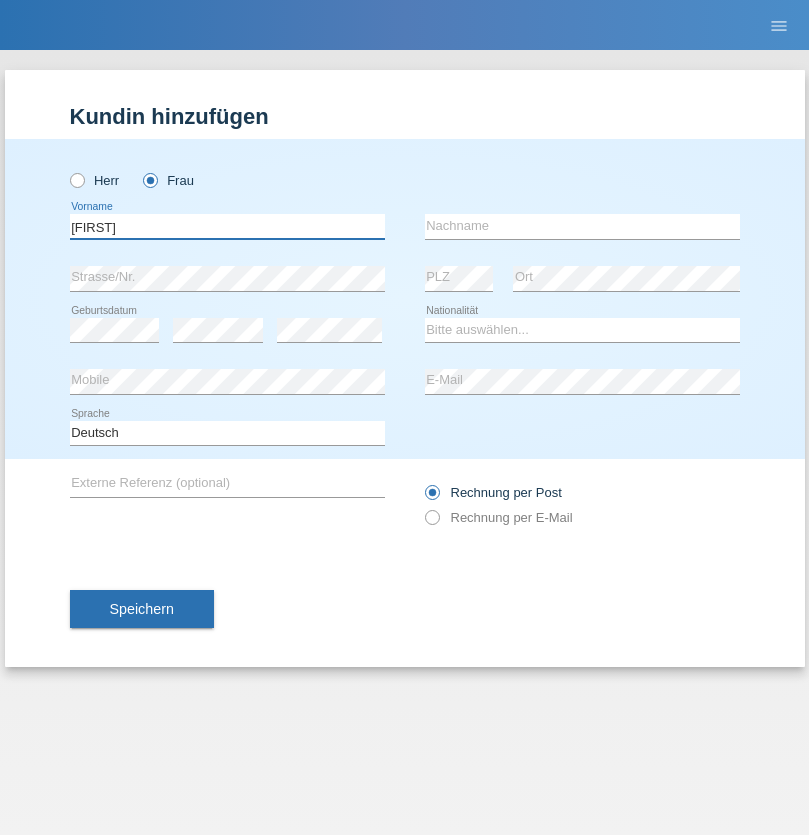 type on "Jaqueline" 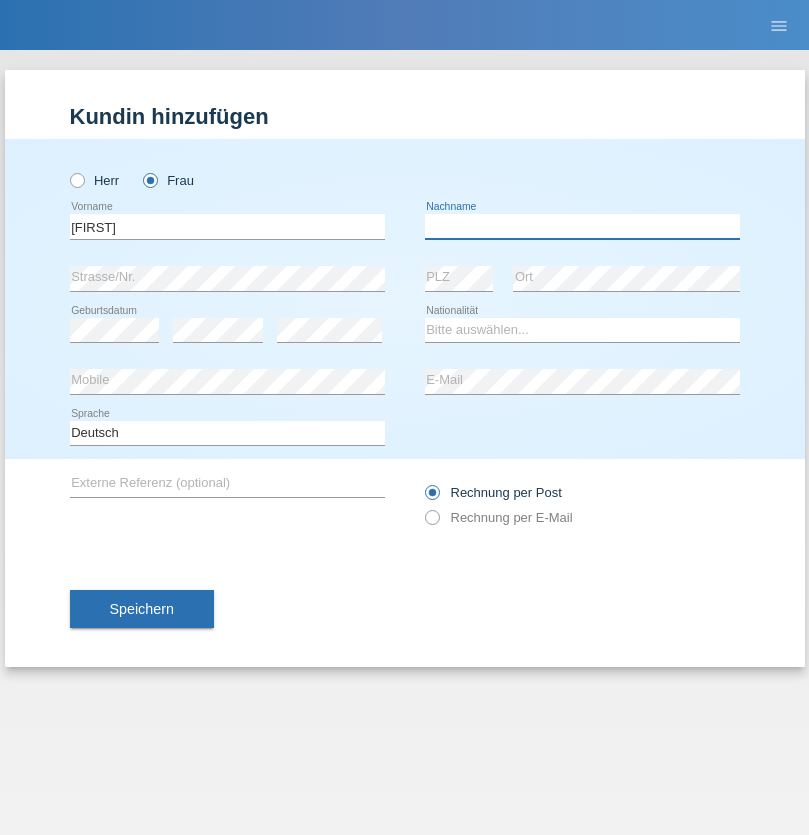 click at bounding box center (582, 226) 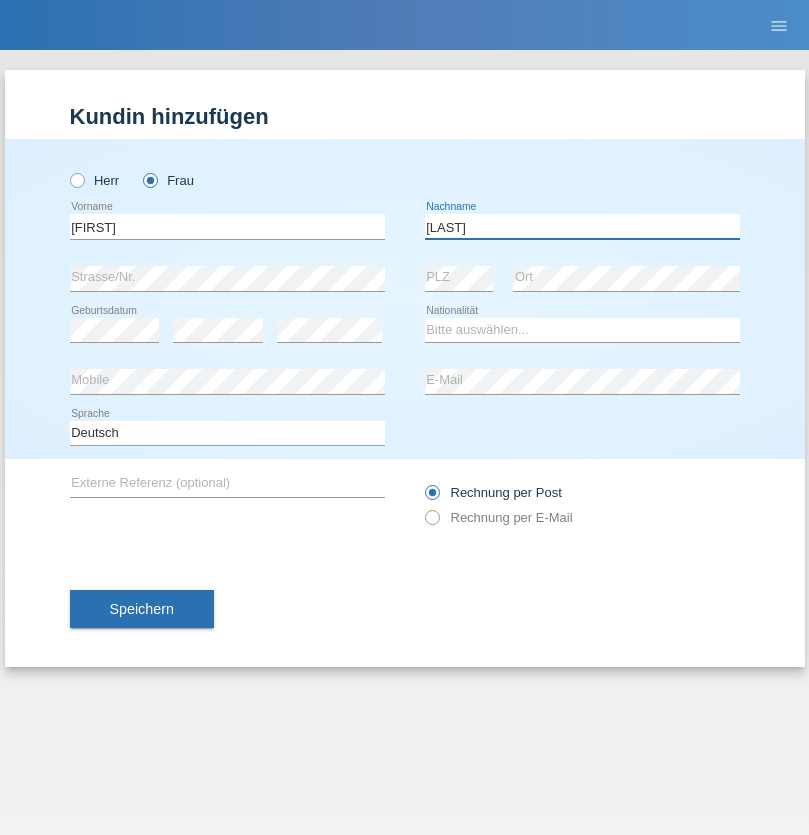 type on "Gjini" 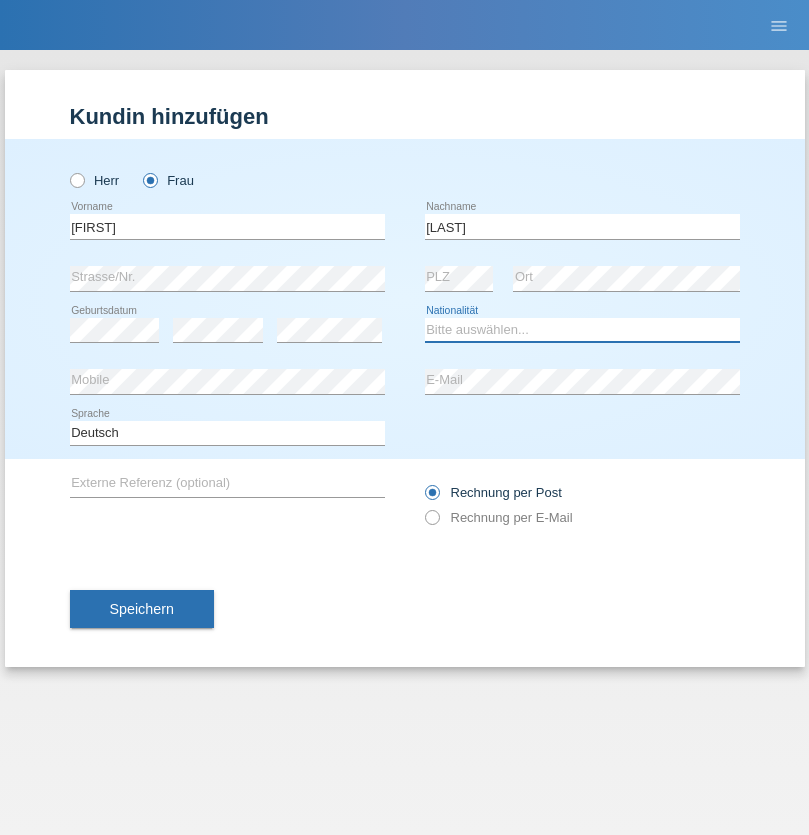 select on "DE" 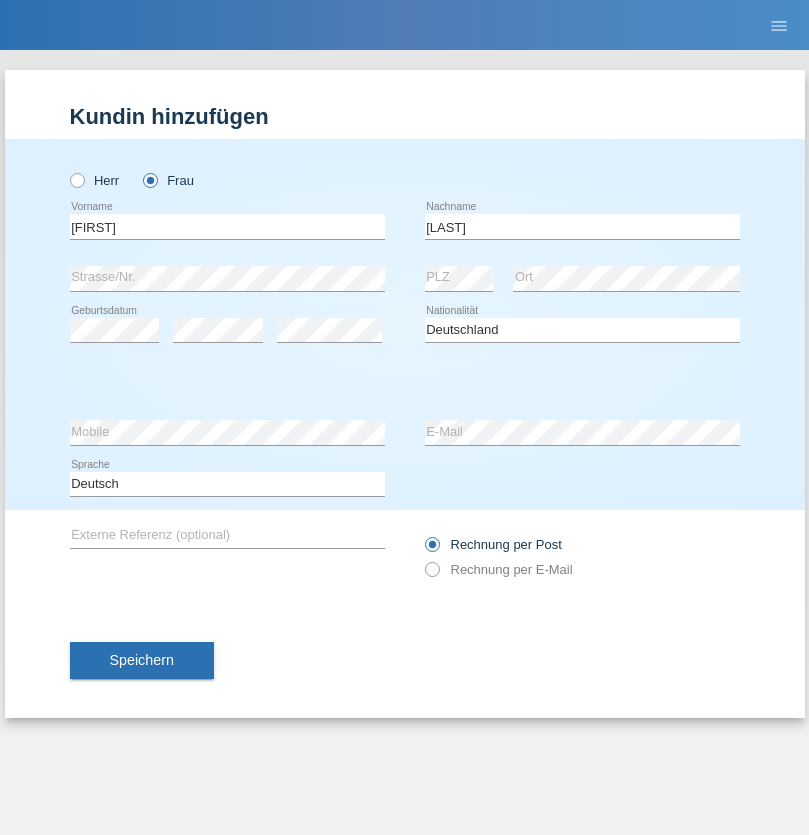 select on "C" 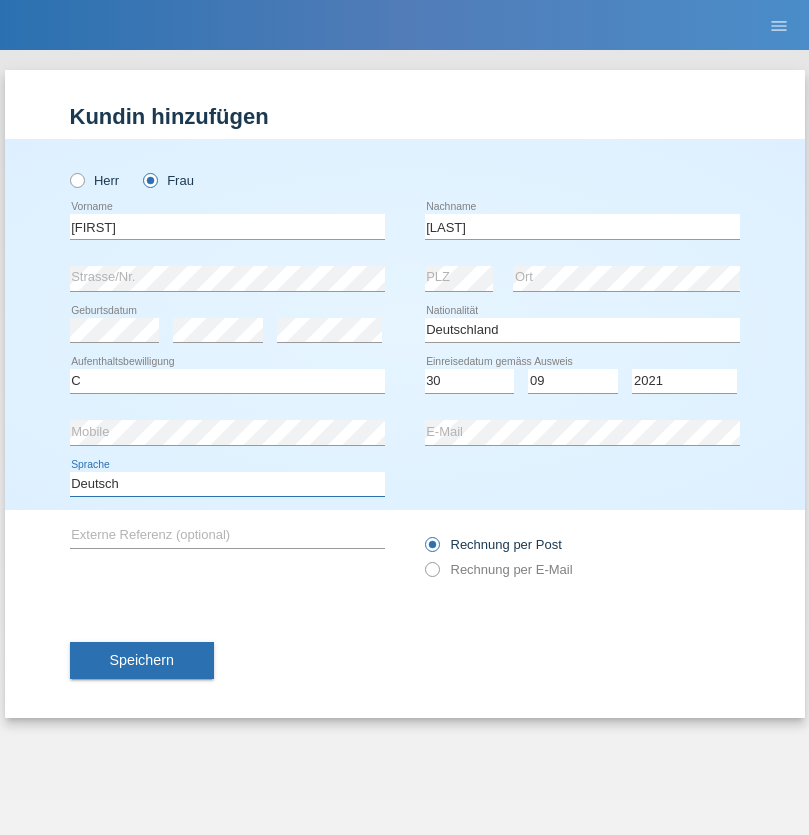 select on "en" 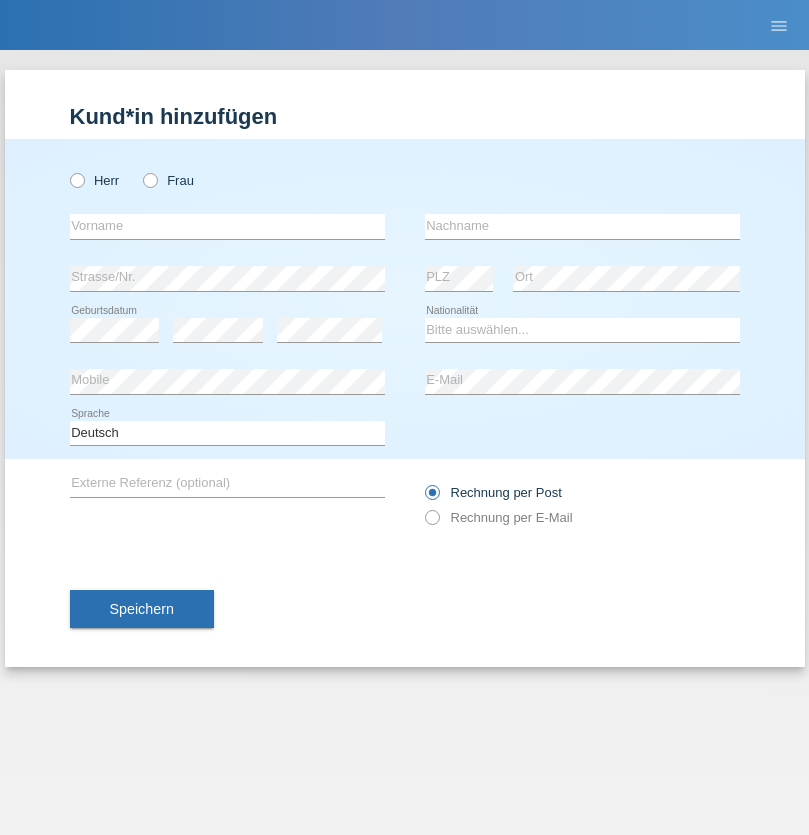 scroll, scrollTop: 0, scrollLeft: 0, axis: both 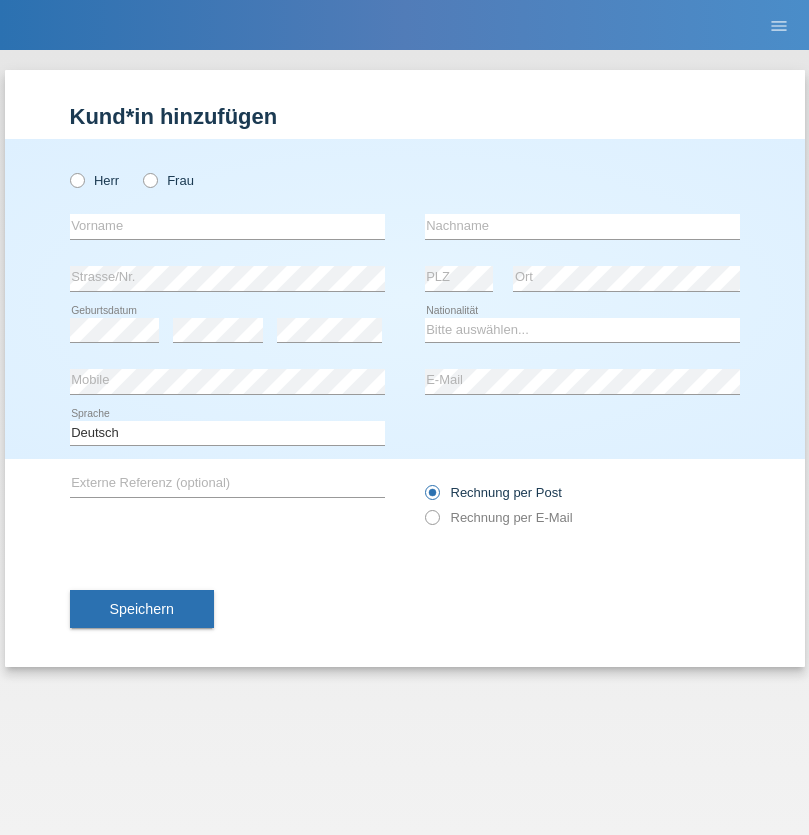 radio on "true" 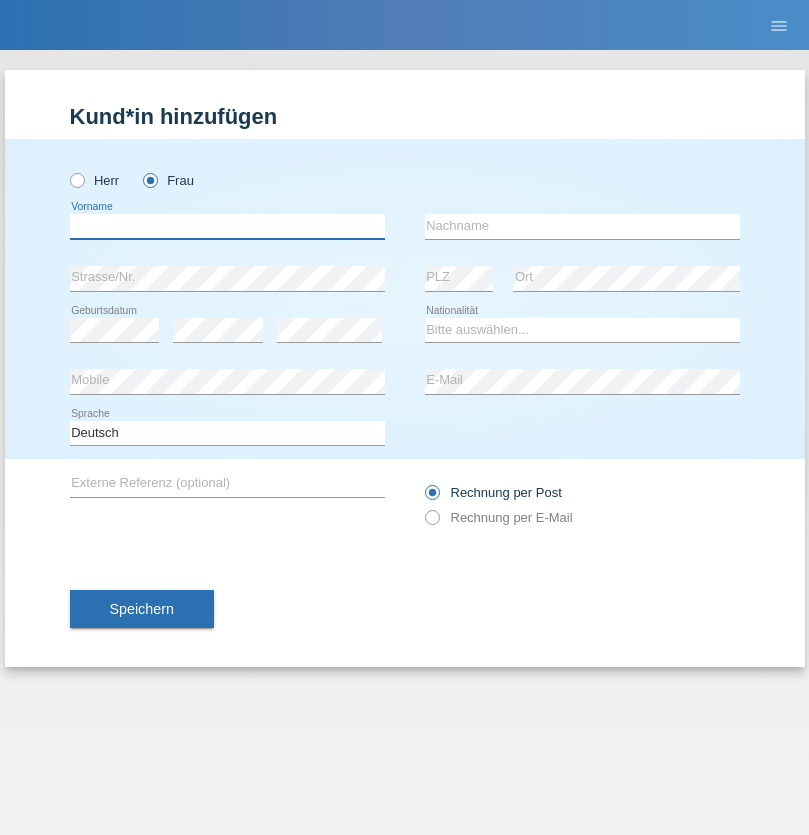 click at bounding box center [227, 226] 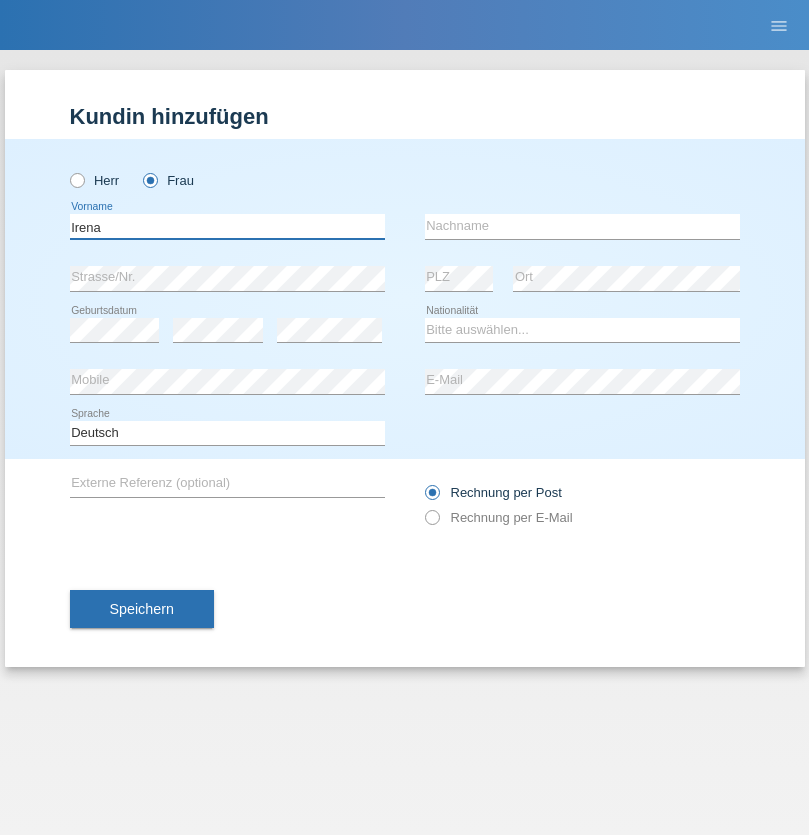 type on "Irena" 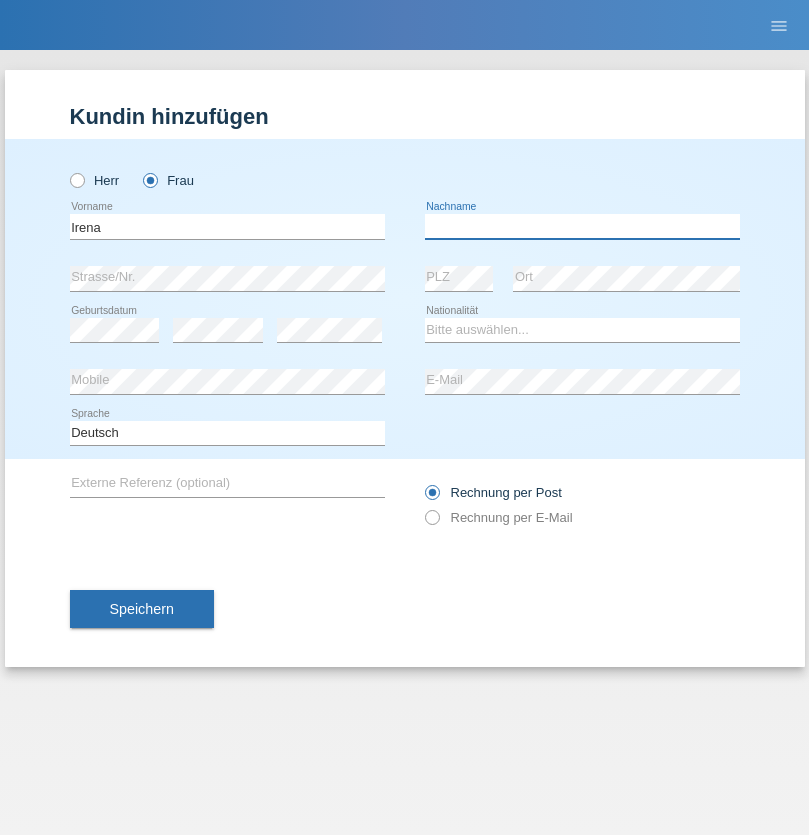 click at bounding box center [582, 226] 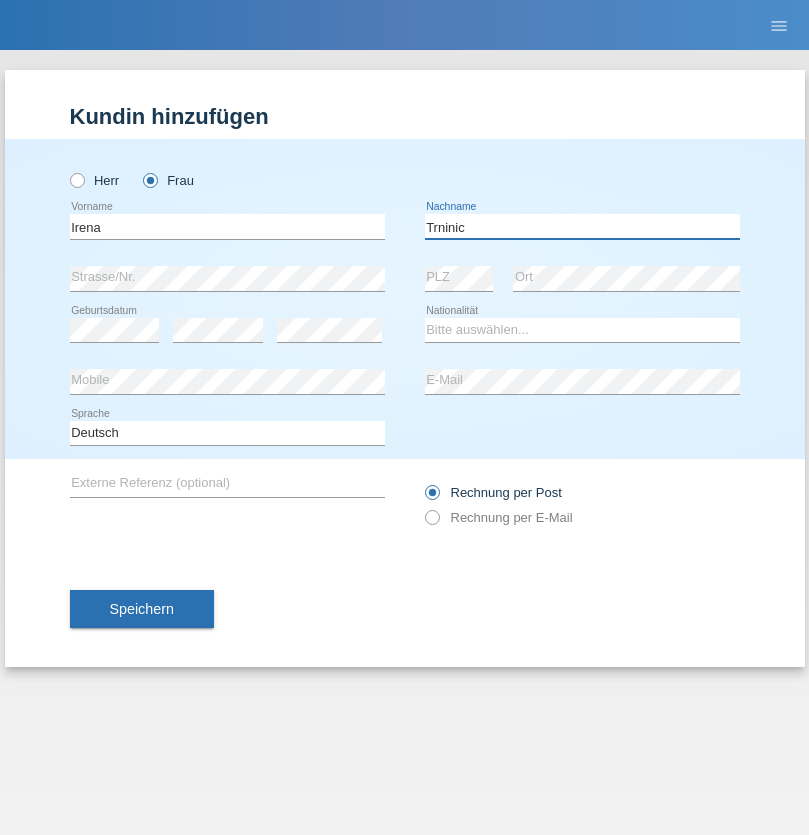 type on "Trninic" 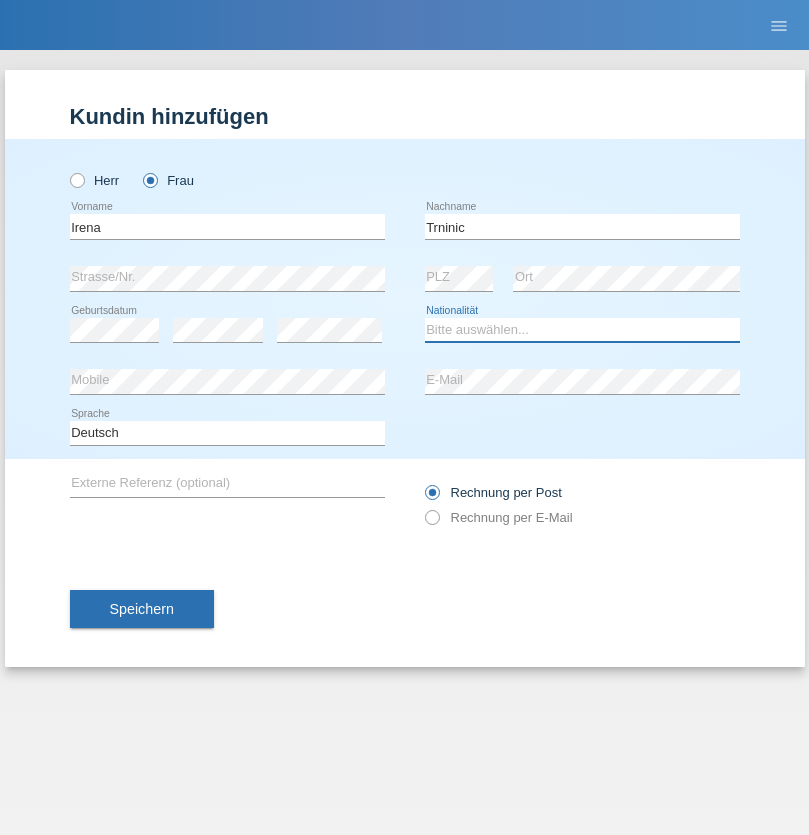 select on "HR" 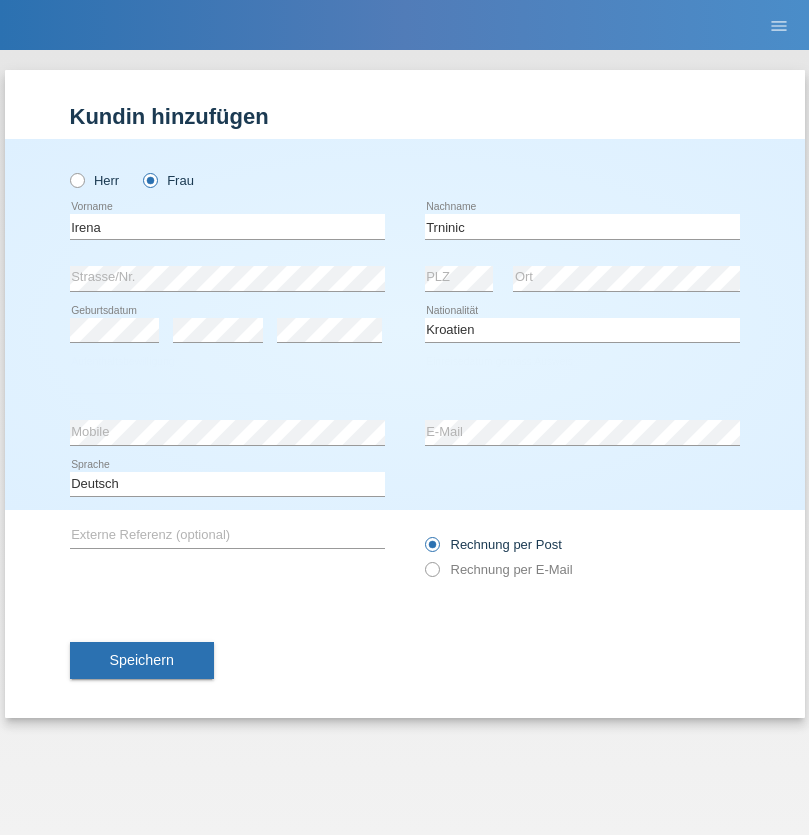 select on "C" 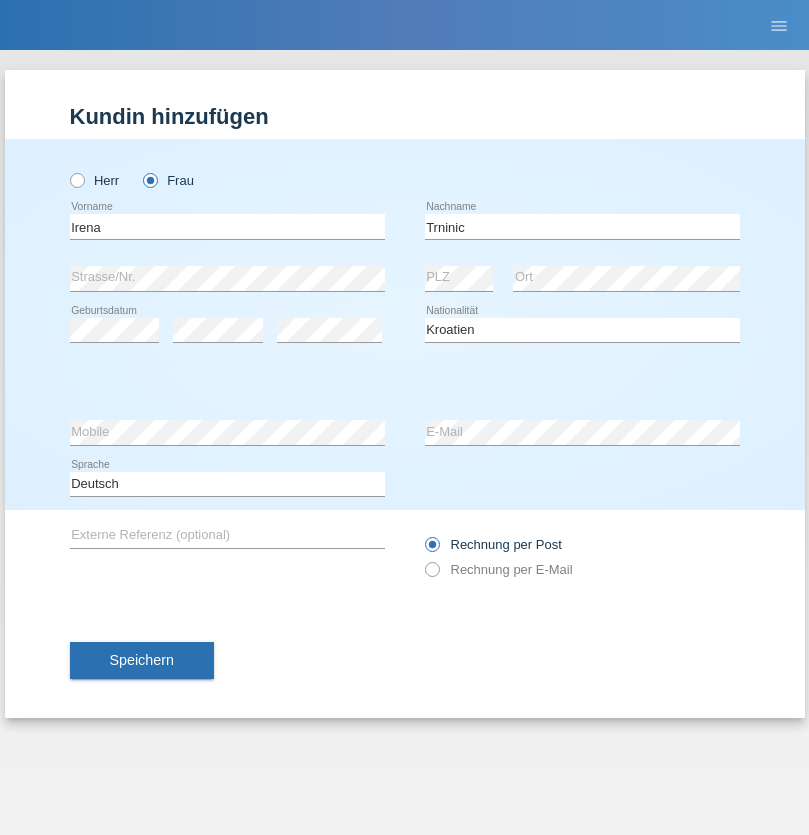 select on "01" 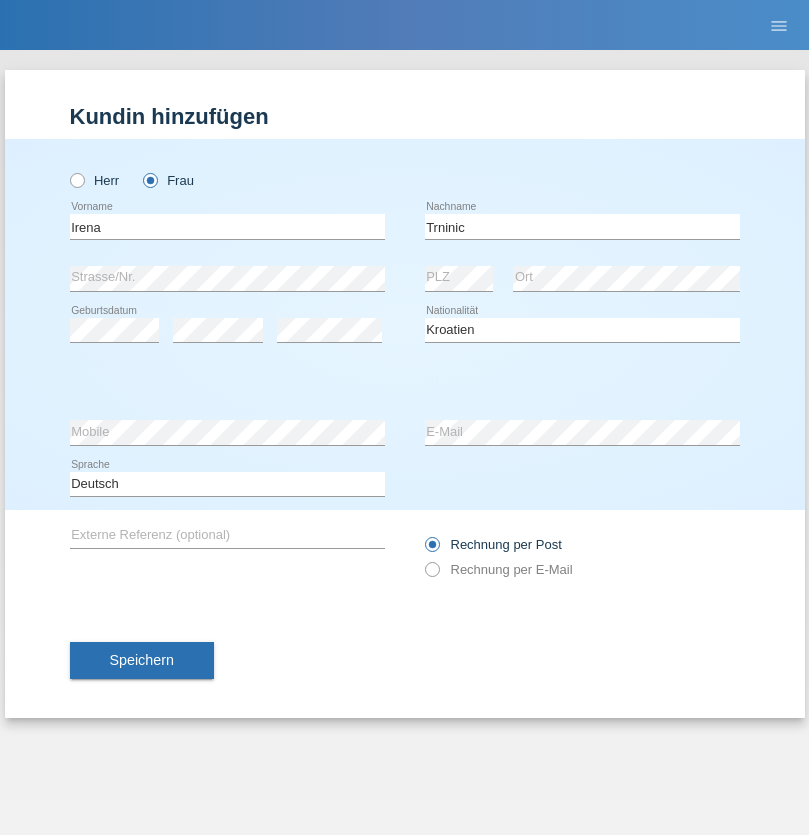 select on "08" 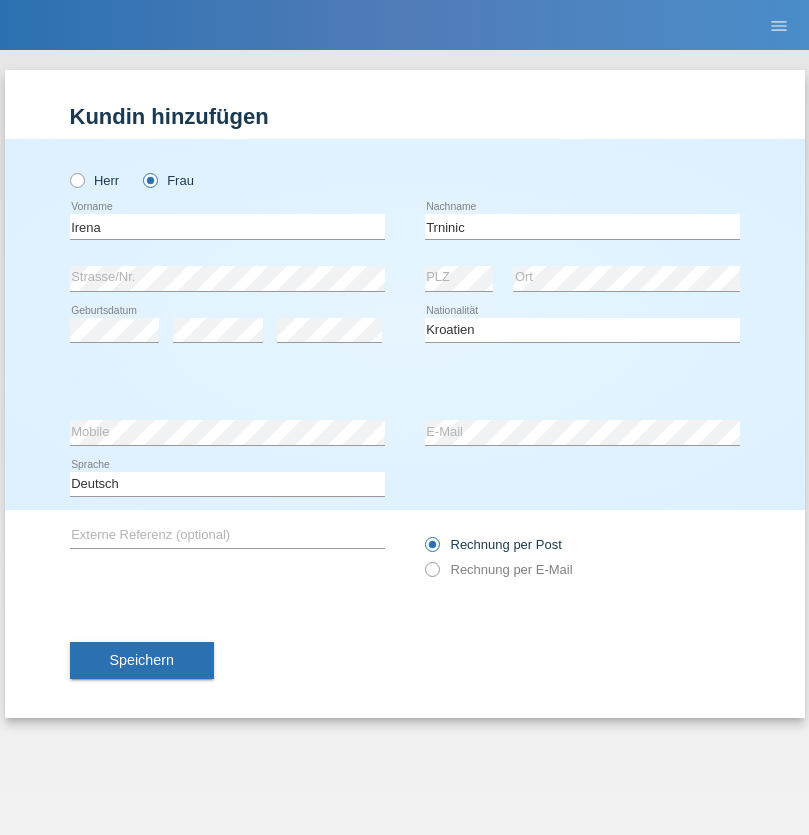 select on "2021" 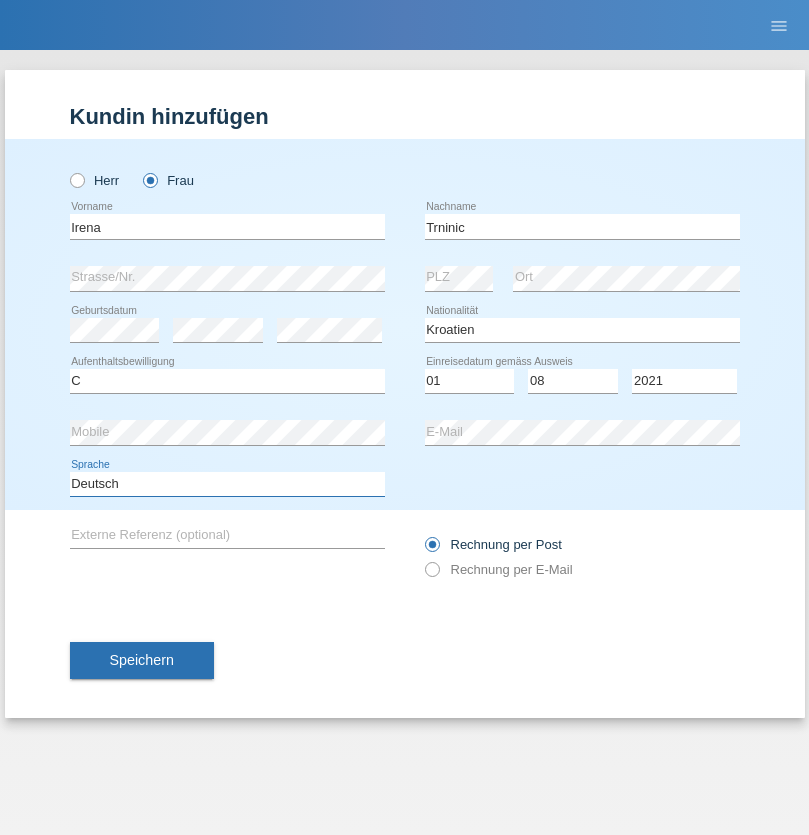 select on "en" 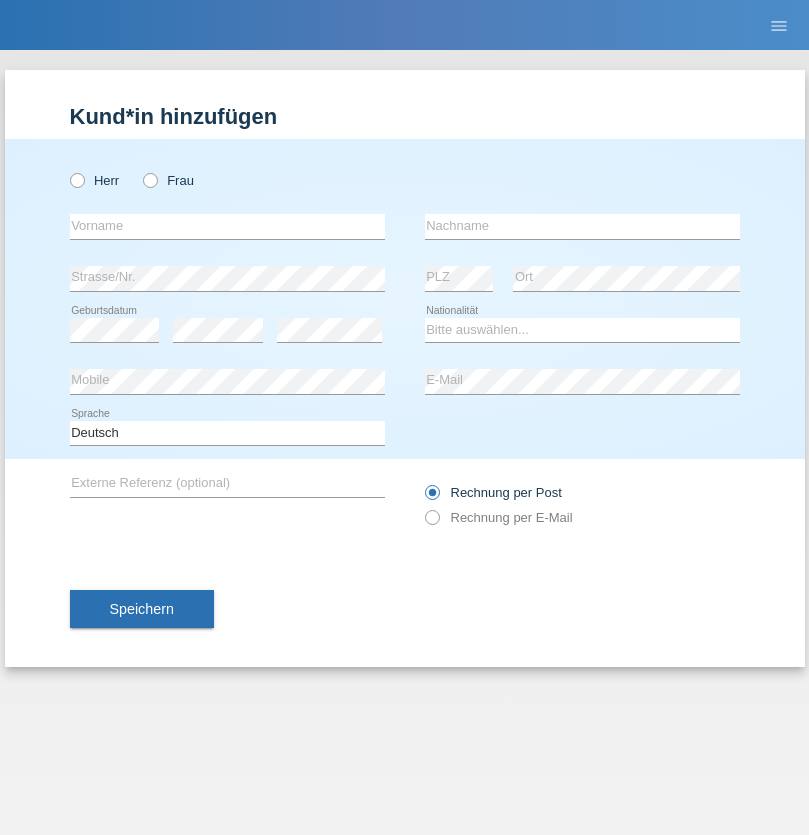 scroll, scrollTop: 0, scrollLeft: 0, axis: both 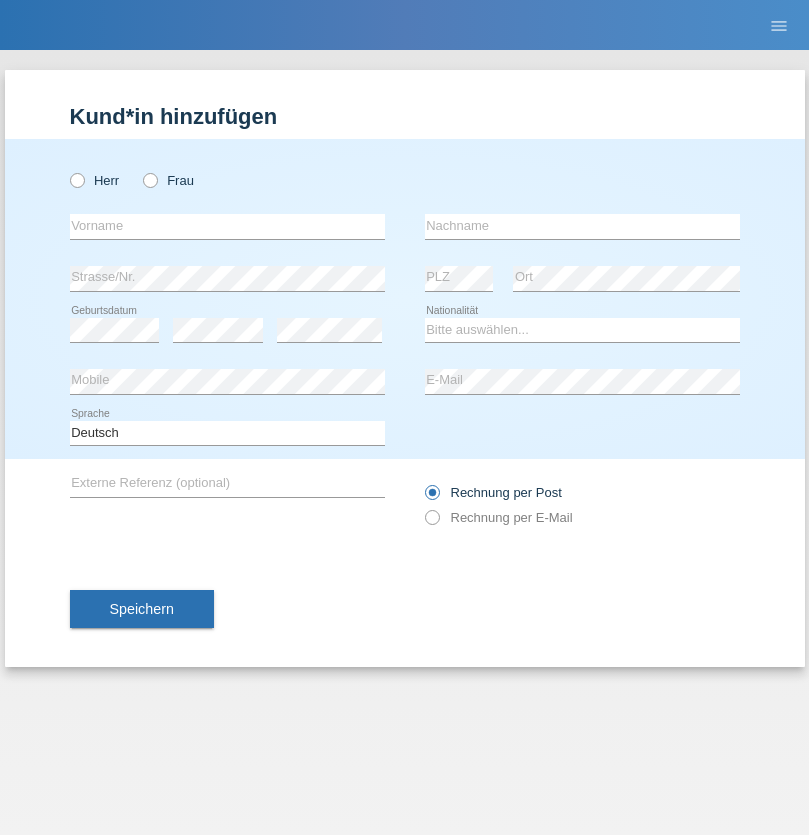 radio on "true" 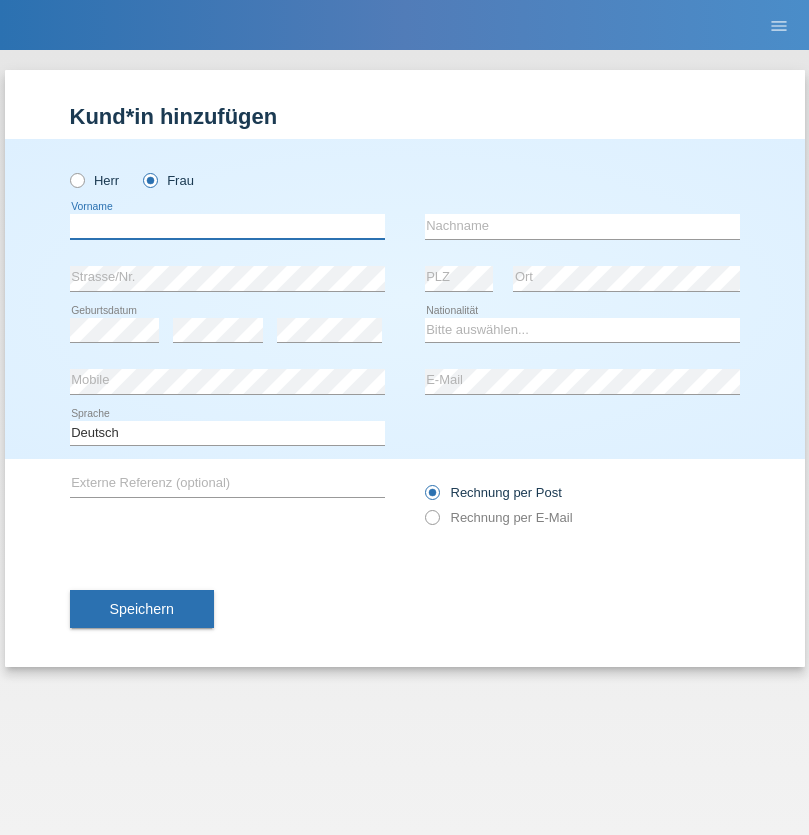 click at bounding box center (227, 226) 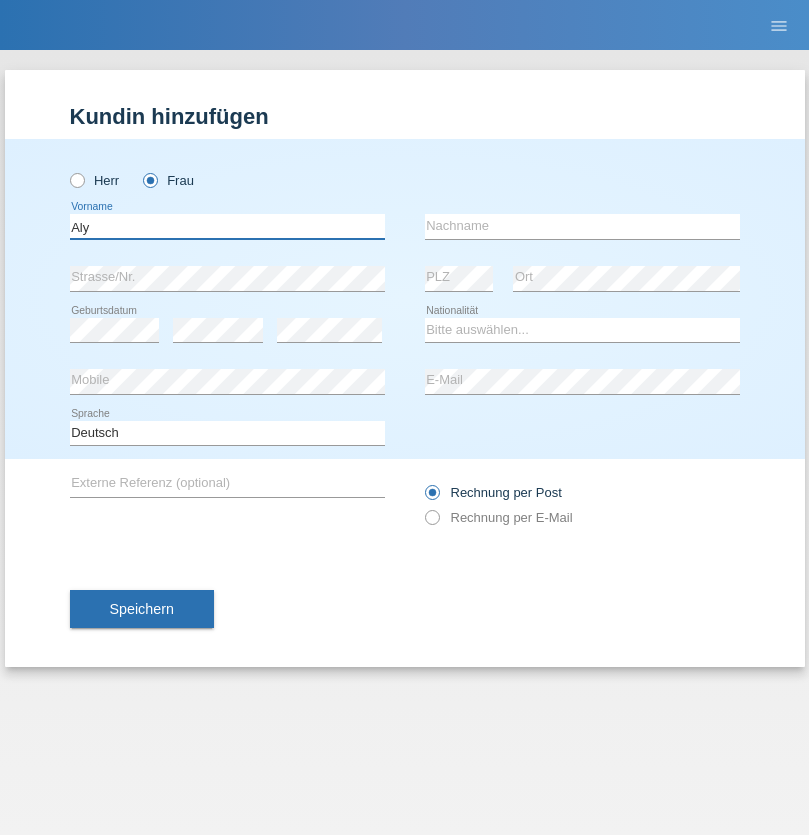 type on "Aly" 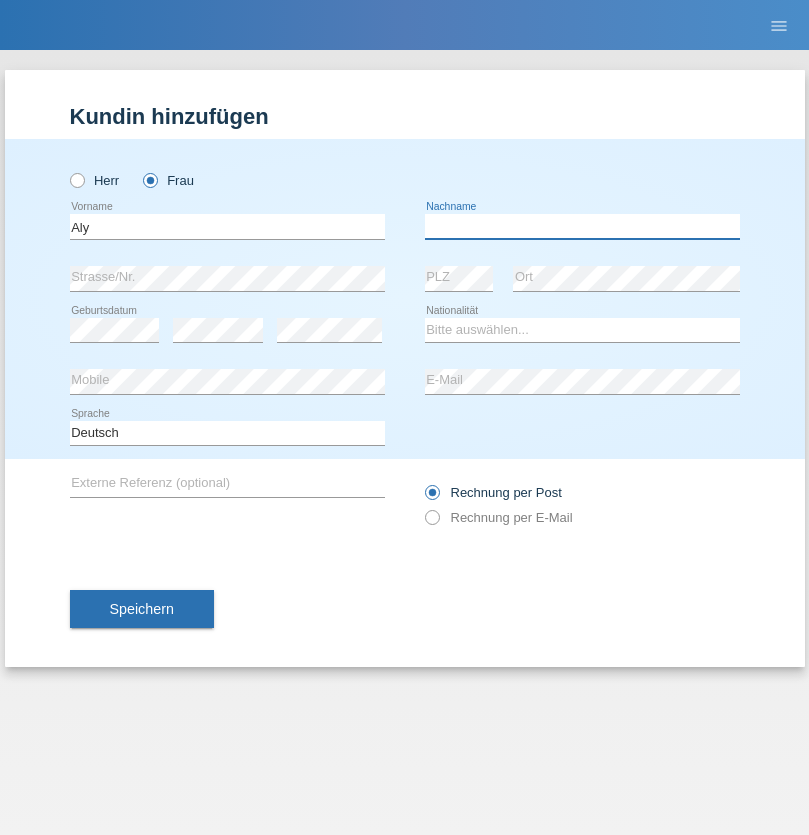 click at bounding box center (582, 226) 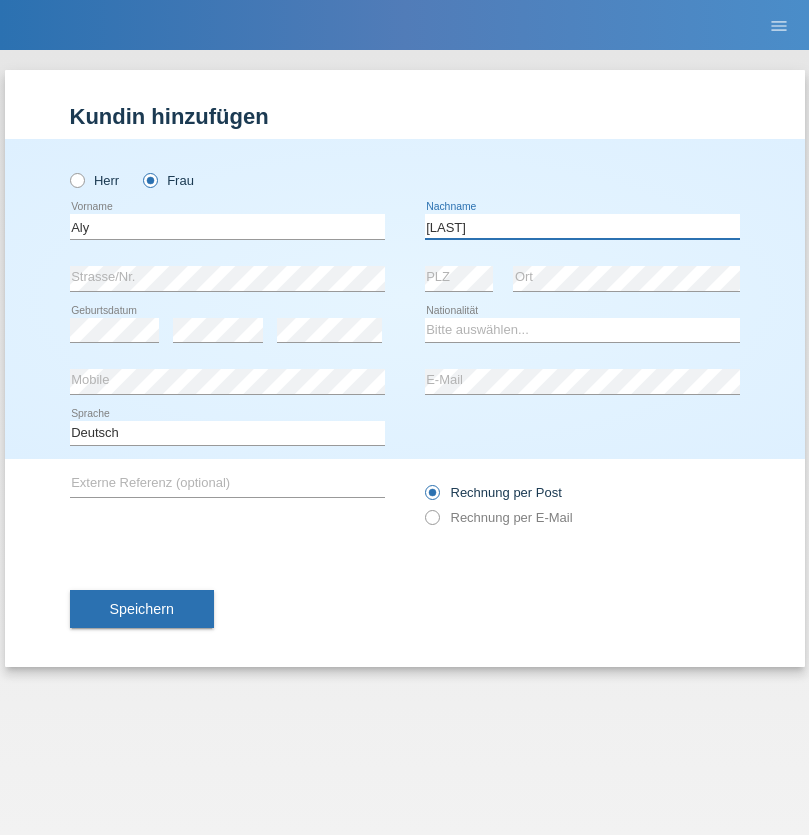 type on "[LAST]" 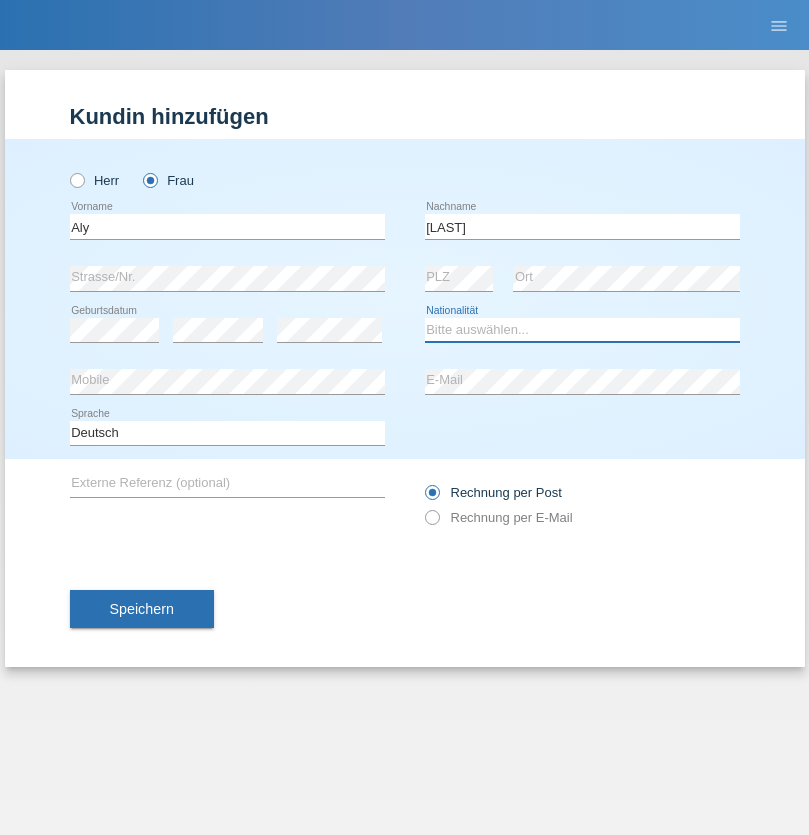 select on "DM" 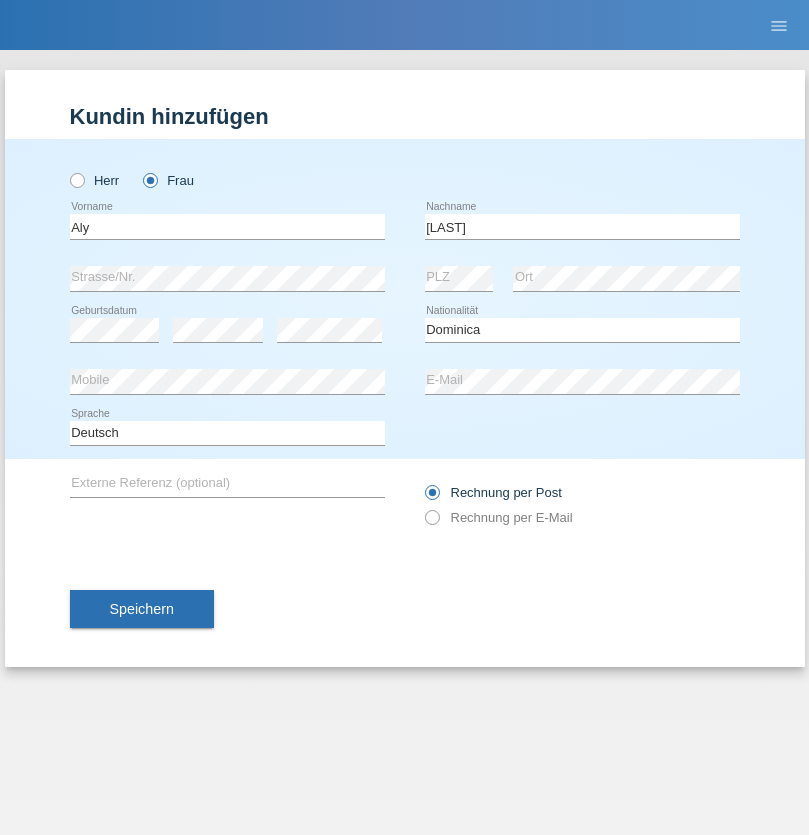 select on "C" 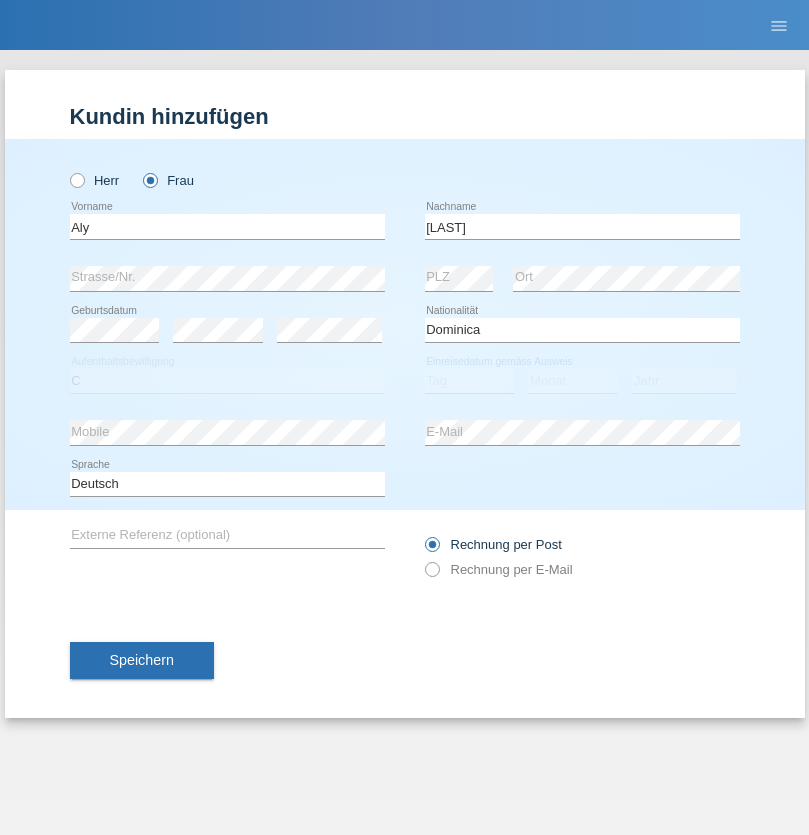 select on "01" 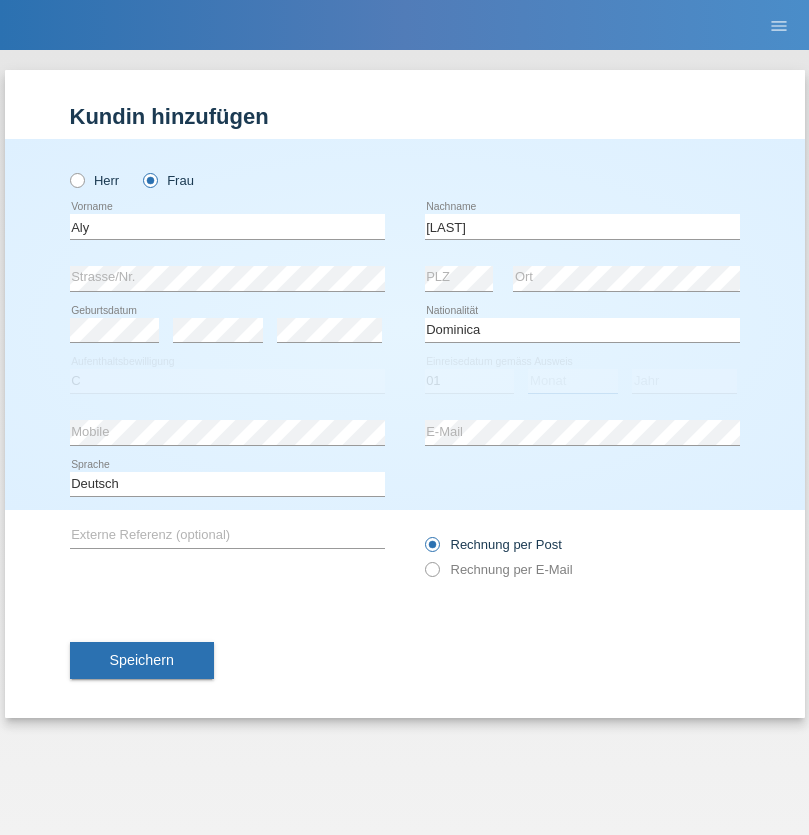 select on "08" 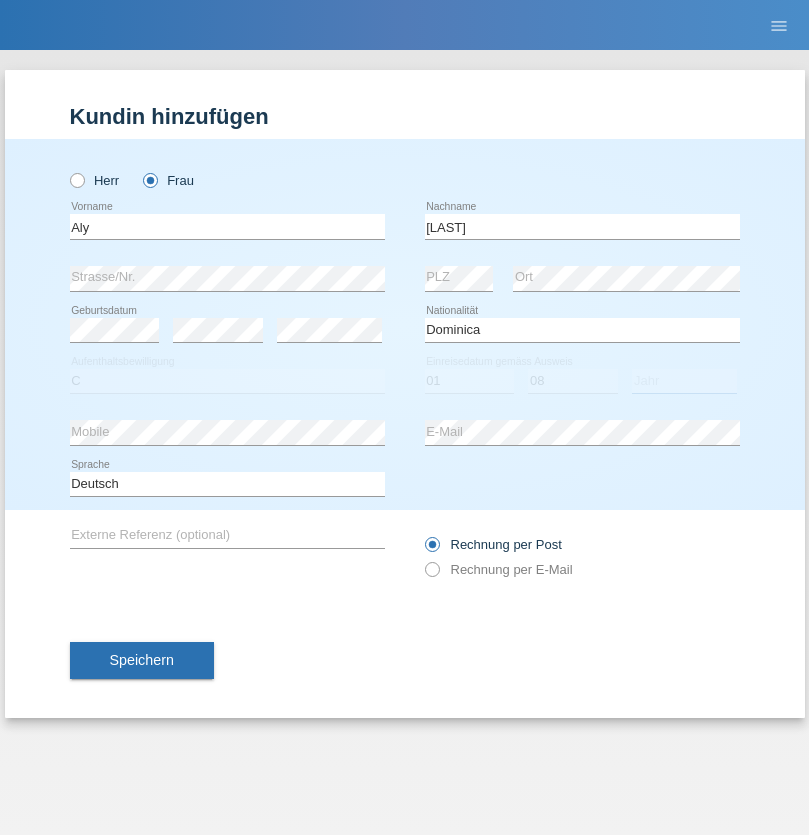 select on "2021" 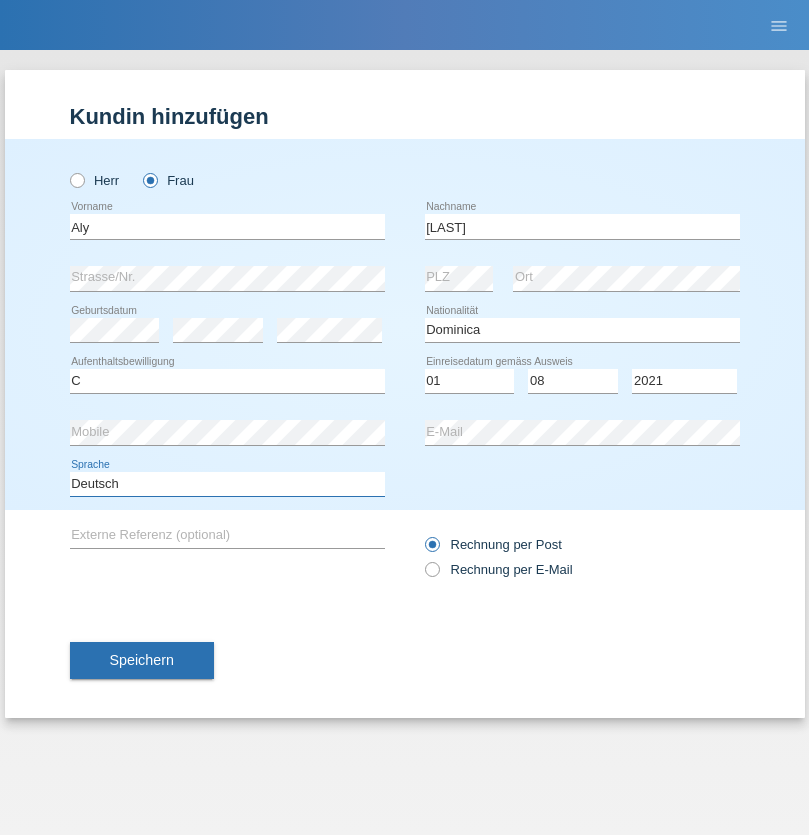 select on "en" 